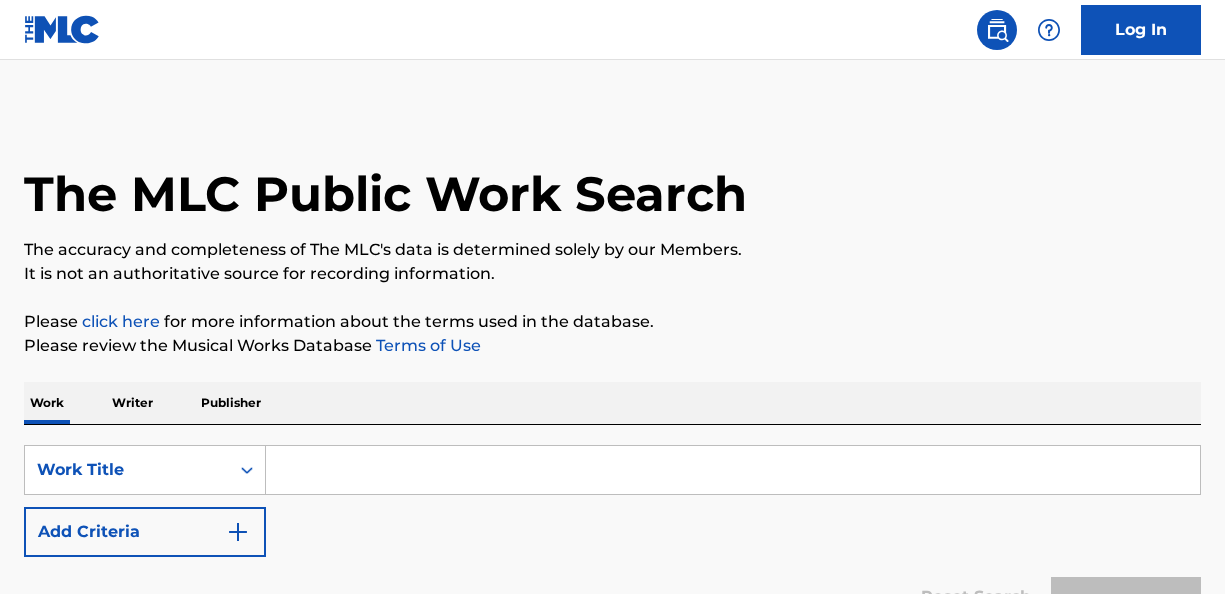 scroll, scrollTop: 0, scrollLeft: 0, axis: both 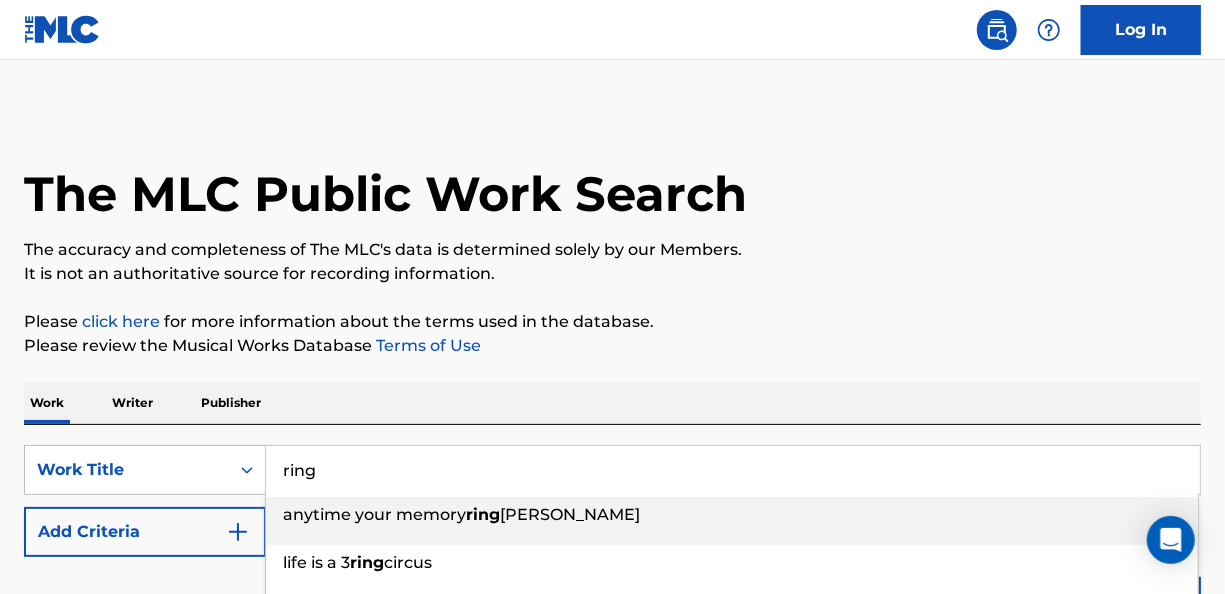 type on "ring" 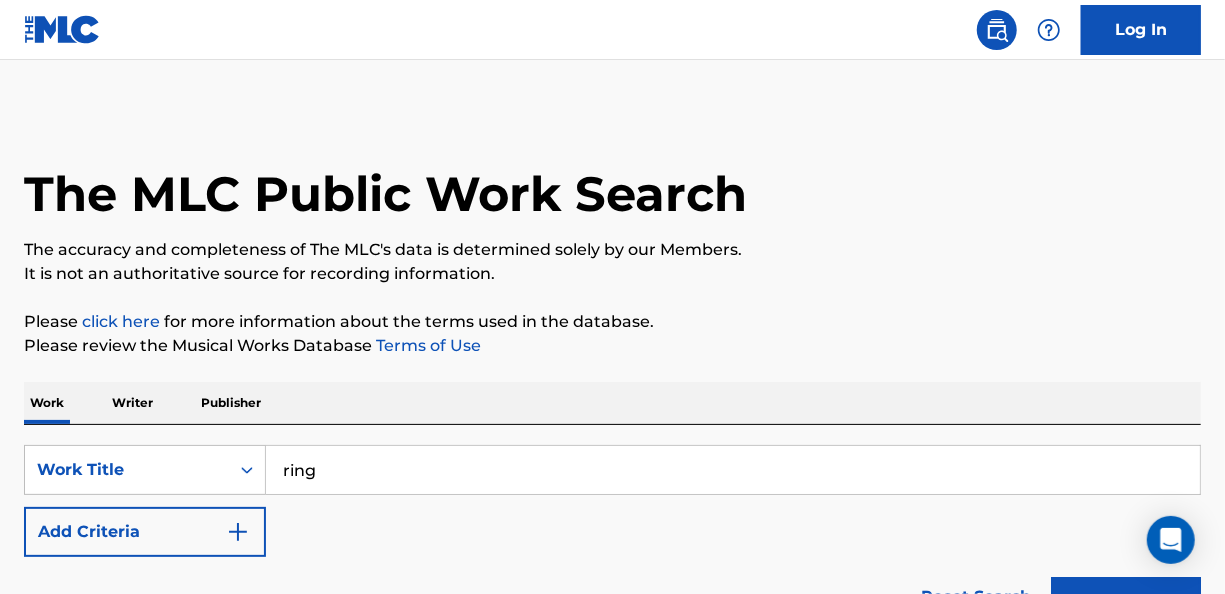 type 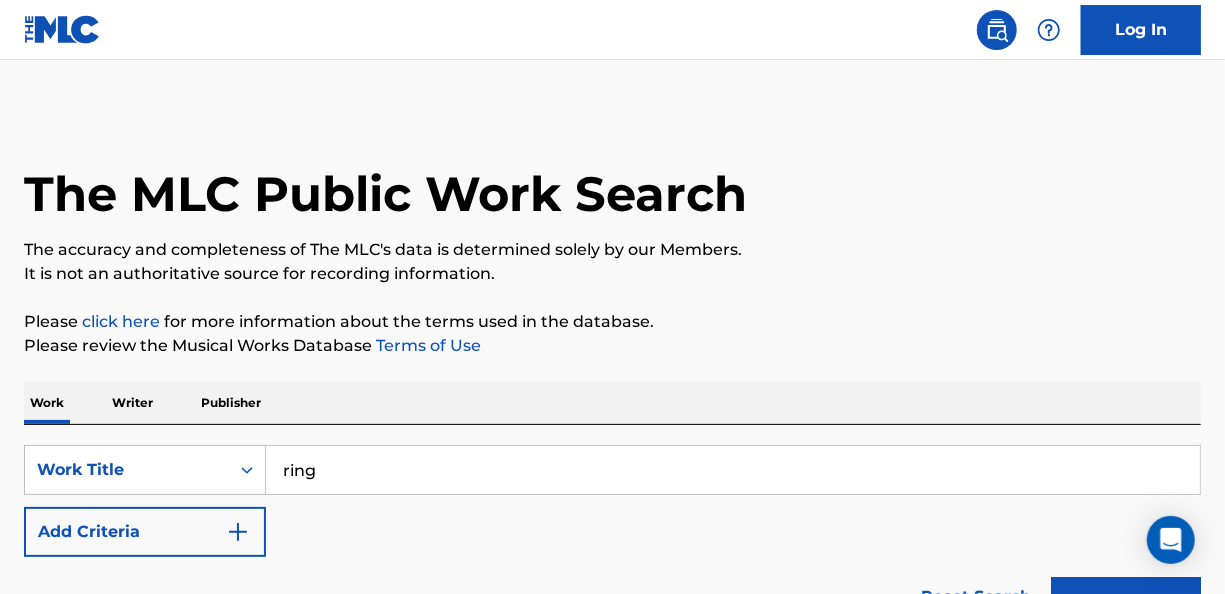 click on "Add Criteria" at bounding box center (145, 532) 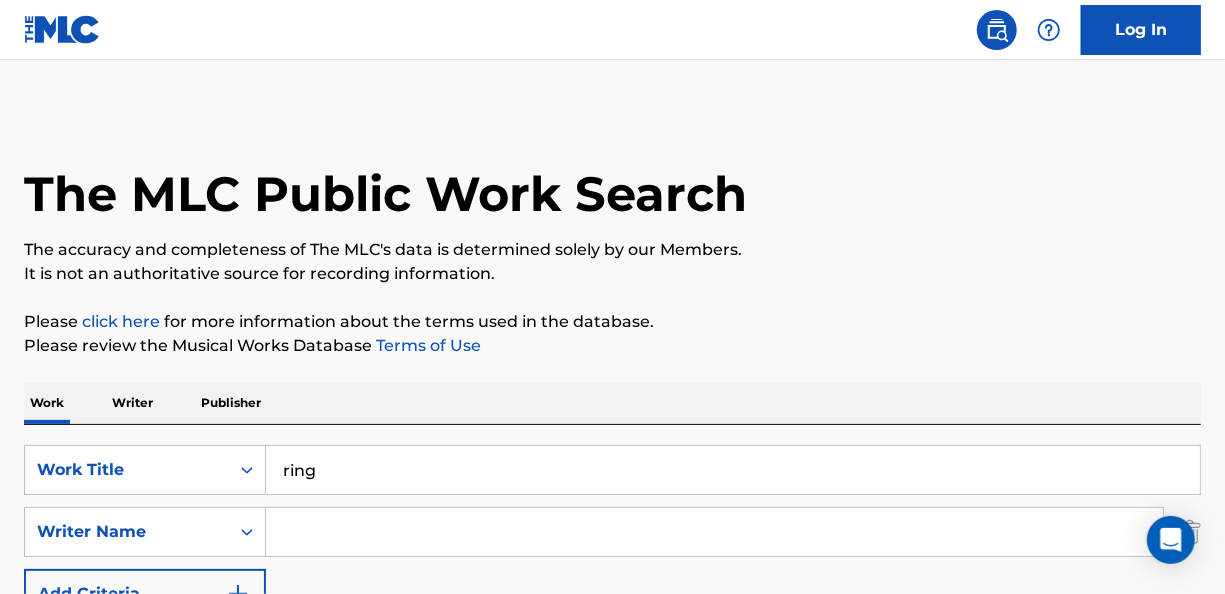 click at bounding box center (714, 532) 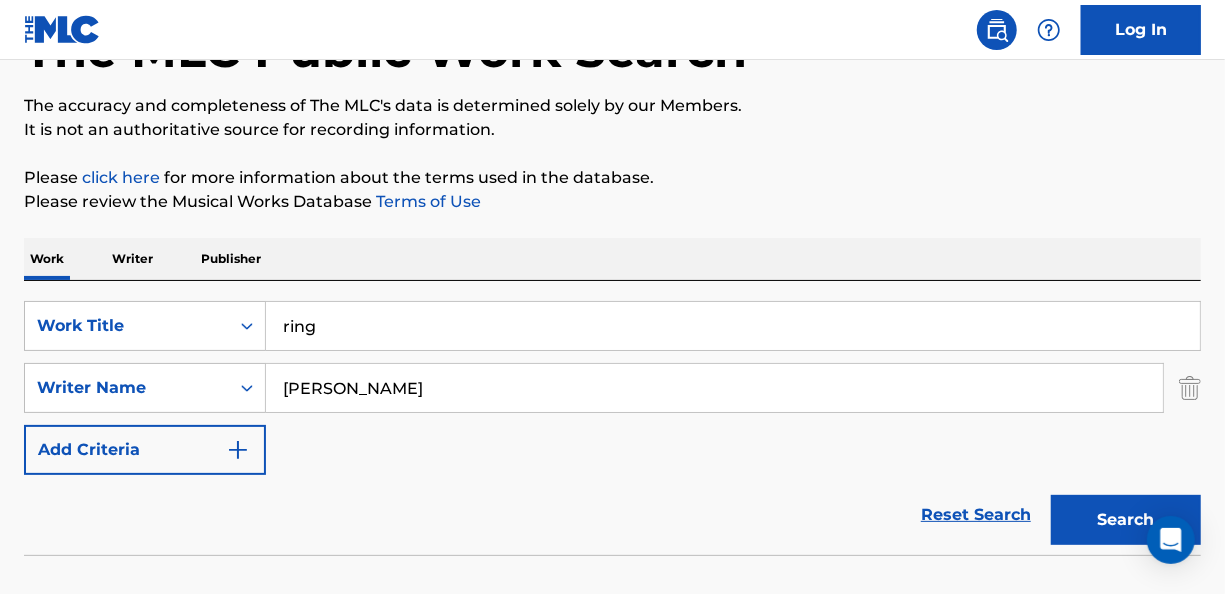 scroll, scrollTop: 144, scrollLeft: 0, axis: vertical 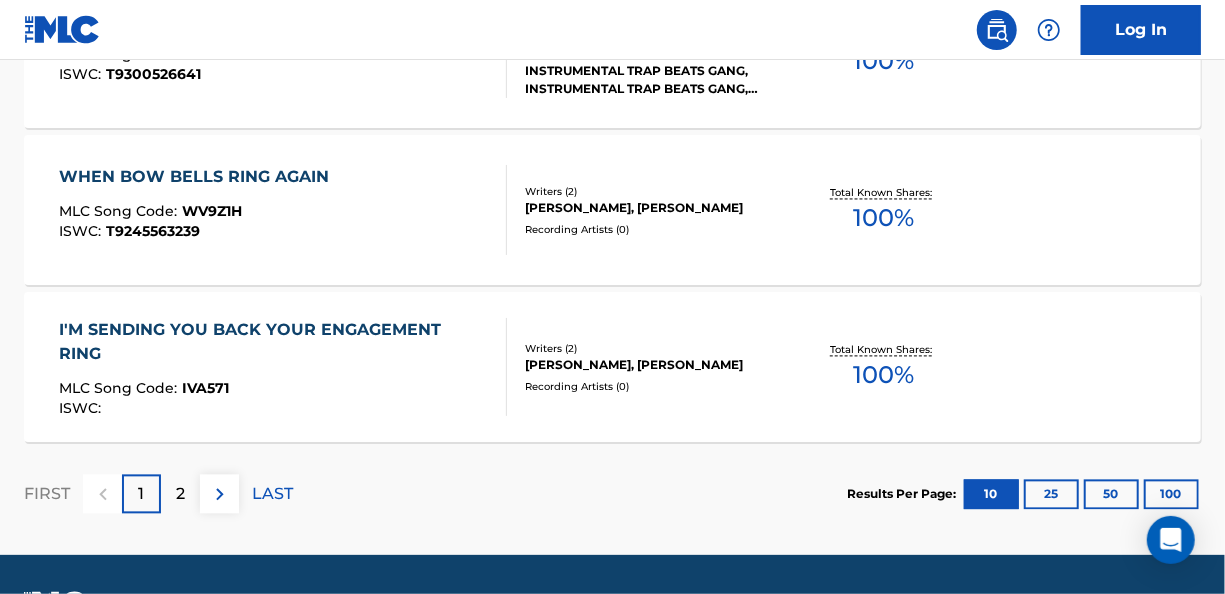 click on "2" at bounding box center [180, 493] 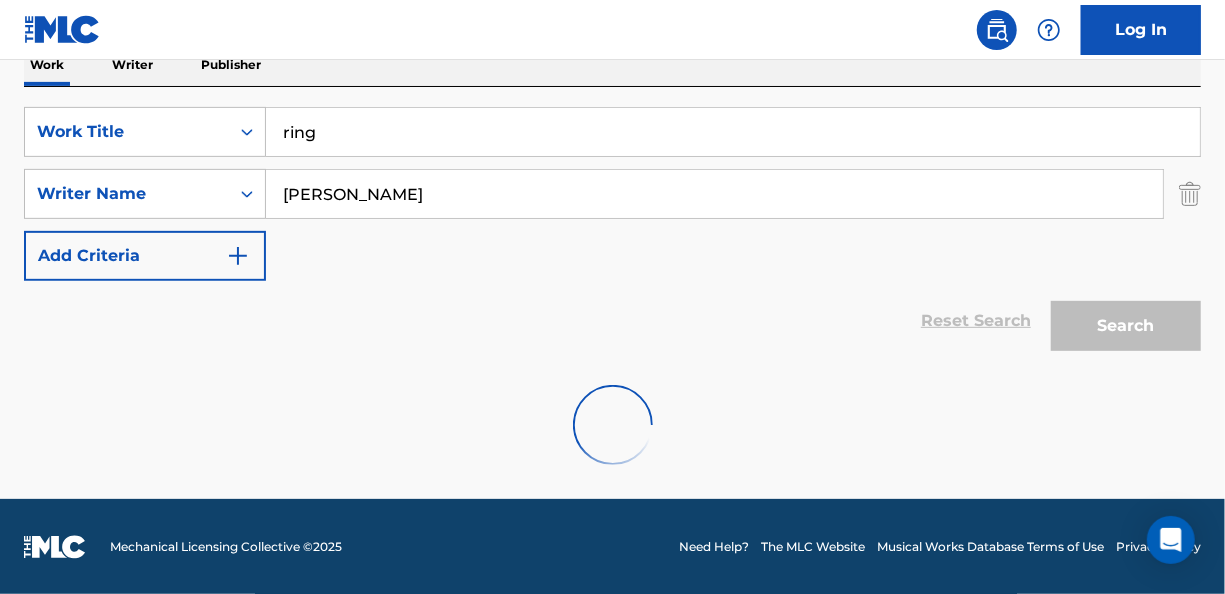 scroll, scrollTop: 502, scrollLeft: 0, axis: vertical 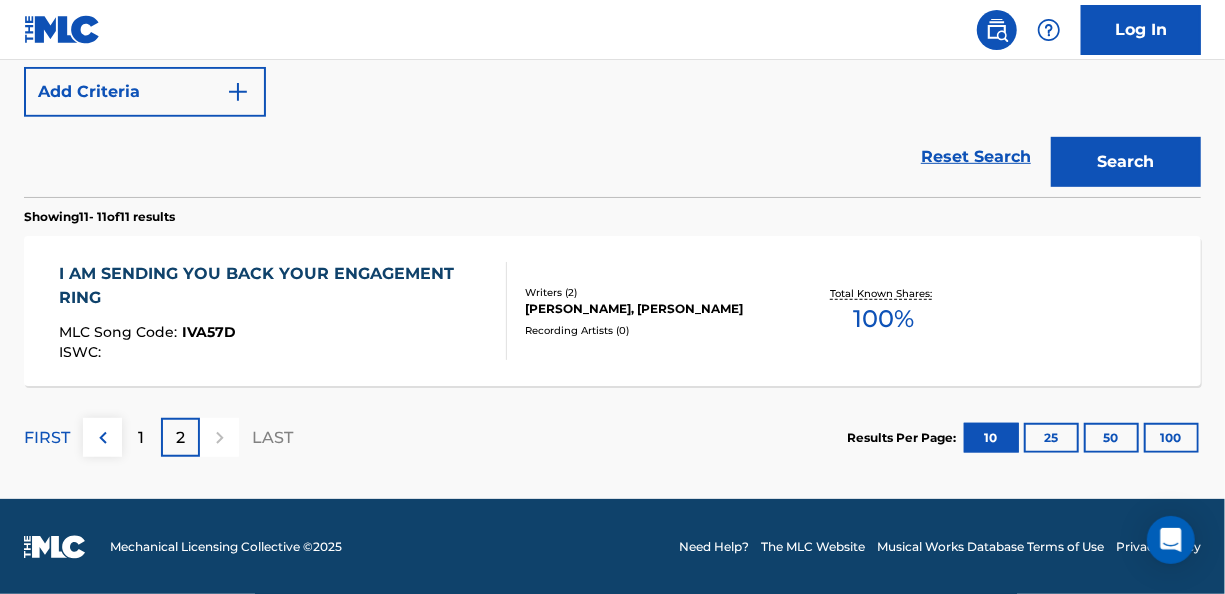 click on "The MLC Public Work Search The accuracy and completeness of The MLC's data is determined solely by our Members. It is not an authoritative source for recording information. Please   click here   for more information about the terms used in the database. Please review the Musical Works Database   Terms of Use Work Writer Publisher SearchWithCriteriab4ce8b0e-651a-45d7-aec6-adbe921ac5ad Work Title ring SearchWithCriteria95d48673-926f-4e8c-84c7-6c45637fb846 Writer Name [PERSON_NAME] Add Criteria Reset Search Search Showing  11  -   11  of  11   results   I AM SENDING YOU BACK YOUR ENGAGEMENT RING MLC Song Code : IVA57D ISWC : Writers ( 2 ) [PERSON_NAME], [PERSON_NAME] BOX Recording Artists ( 0 ) Total Known Shares: 100 % FIRST 1 2 LAST Results Per Page: 10 25 50 100" at bounding box center (612, 48) 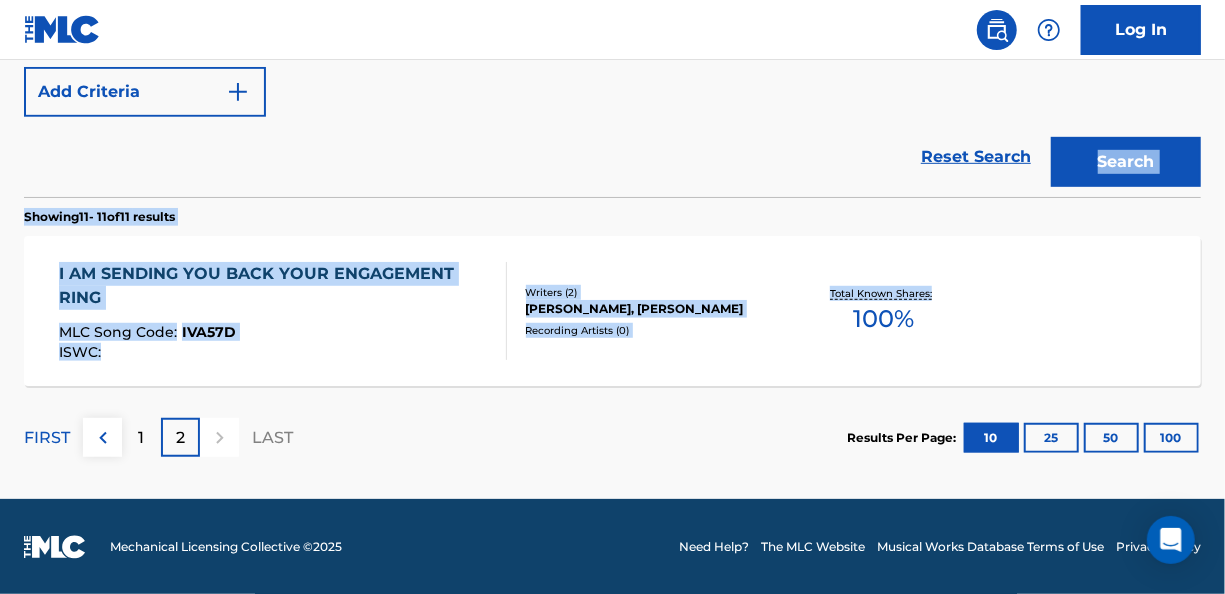 drag, startPoint x: 1224, startPoint y: 174, endPoint x: 1216, endPoint y: 280, distance: 106.30146 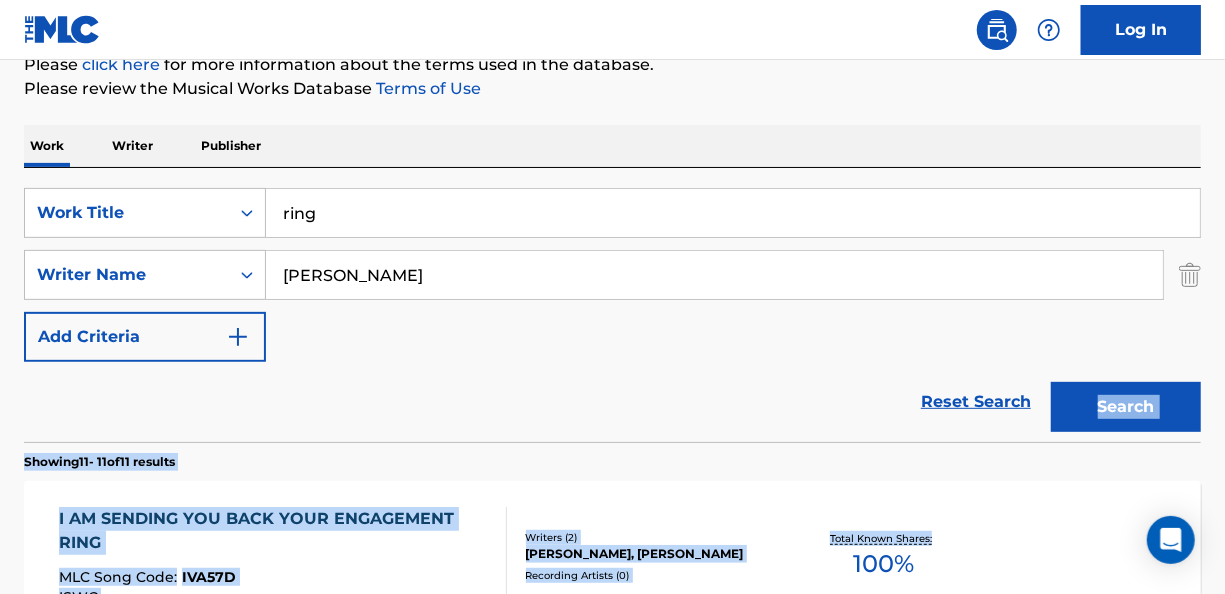 scroll, scrollTop: 252, scrollLeft: 0, axis: vertical 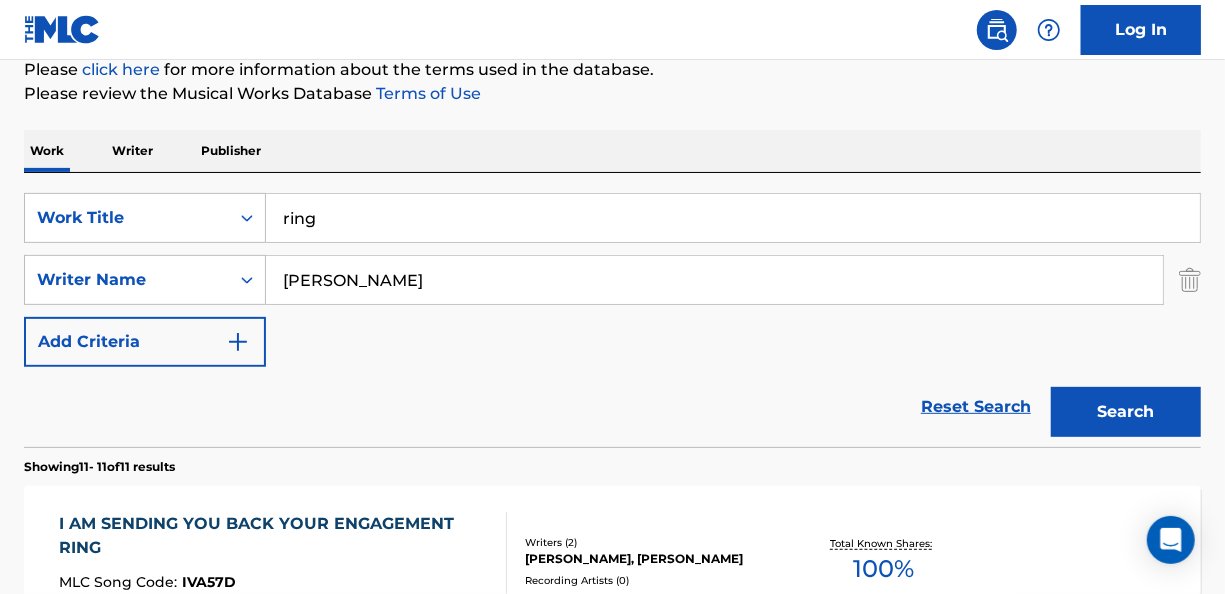 click on "[PERSON_NAME]" at bounding box center [714, 280] 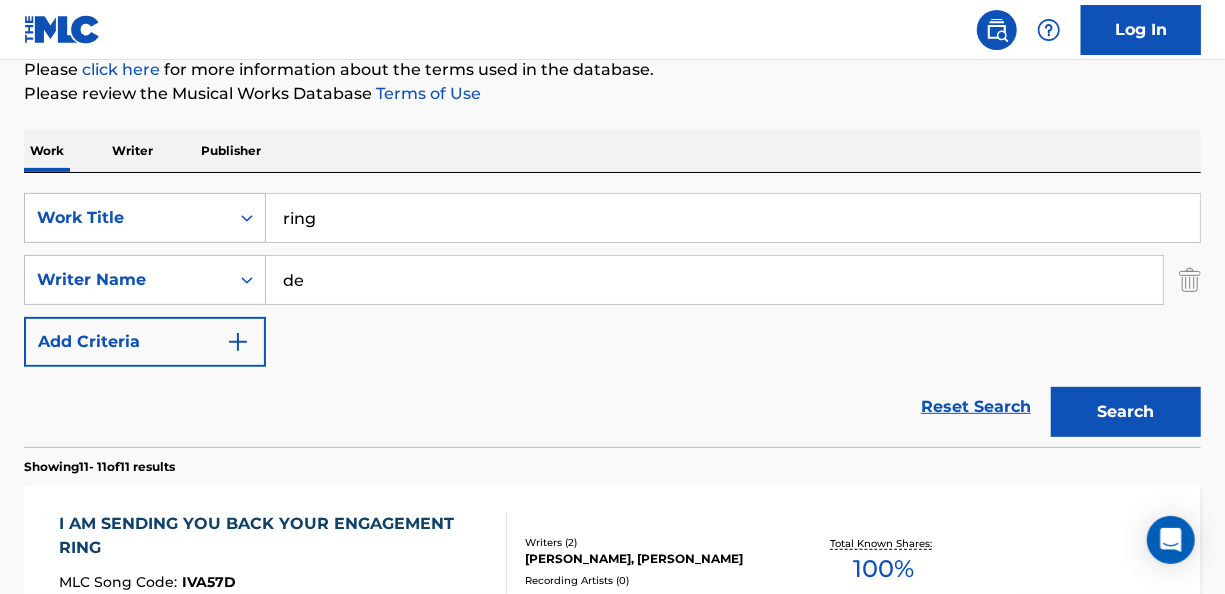 type on "d" 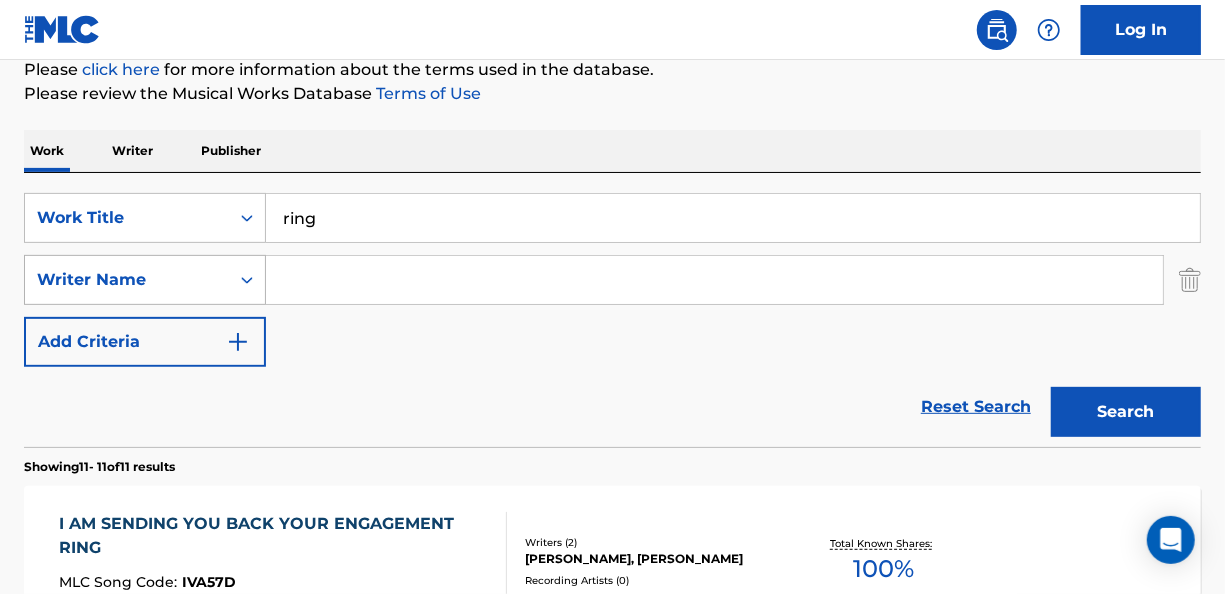 type 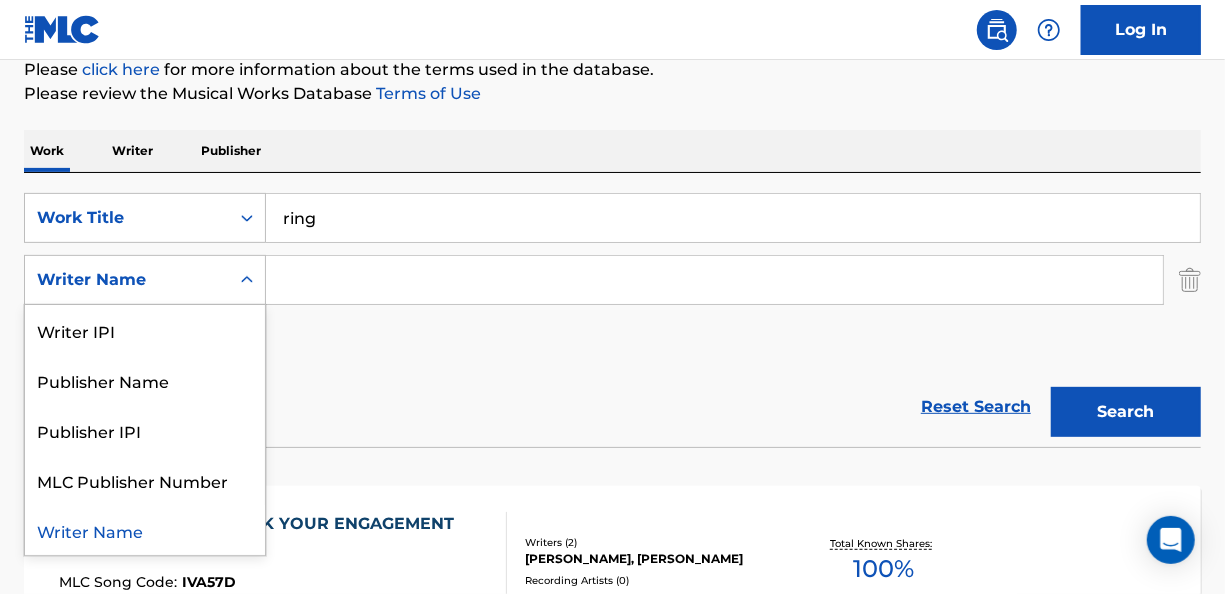 click on "Writer Name" at bounding box center (145, 280) 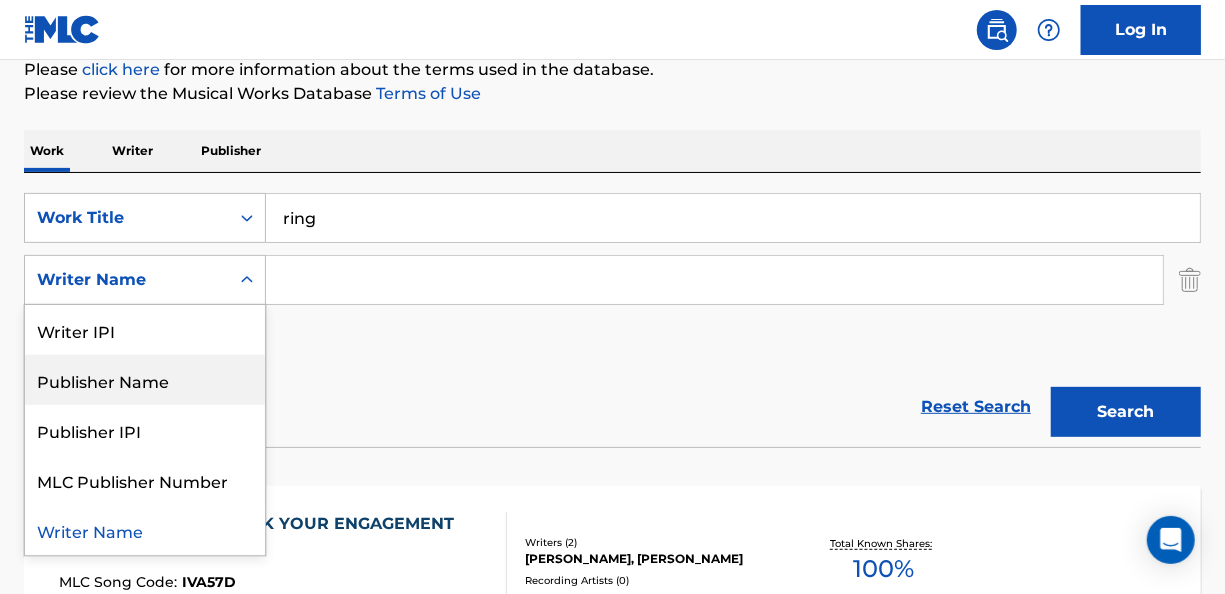 click on "Publisher Name" at bounding box center (145, 380) 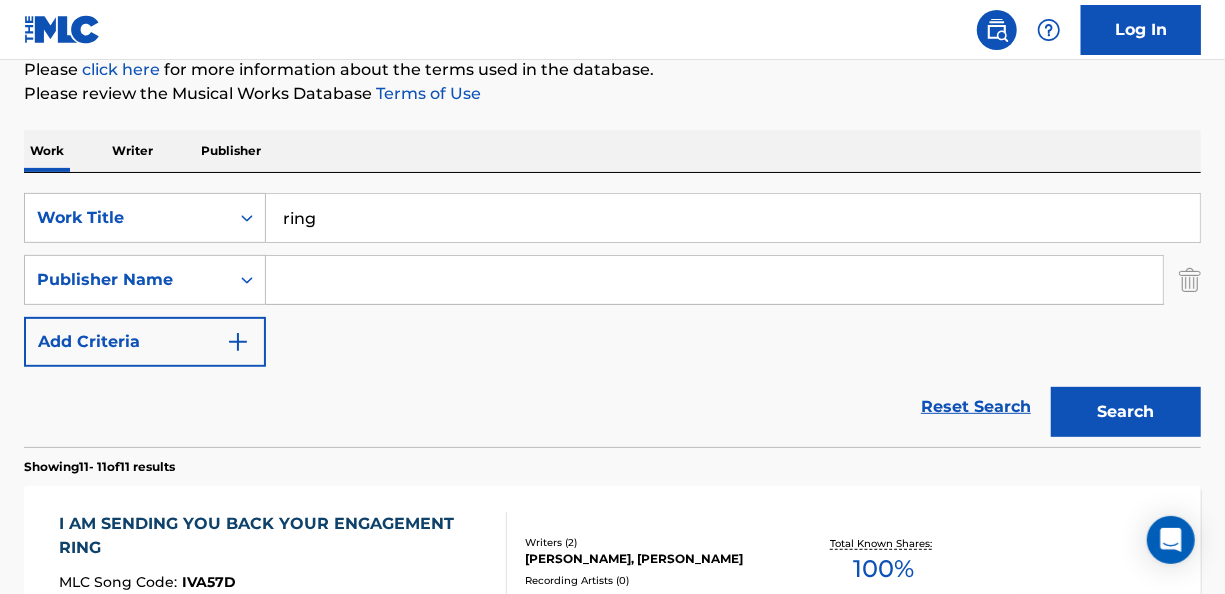 click at bounding box center (714, 280) 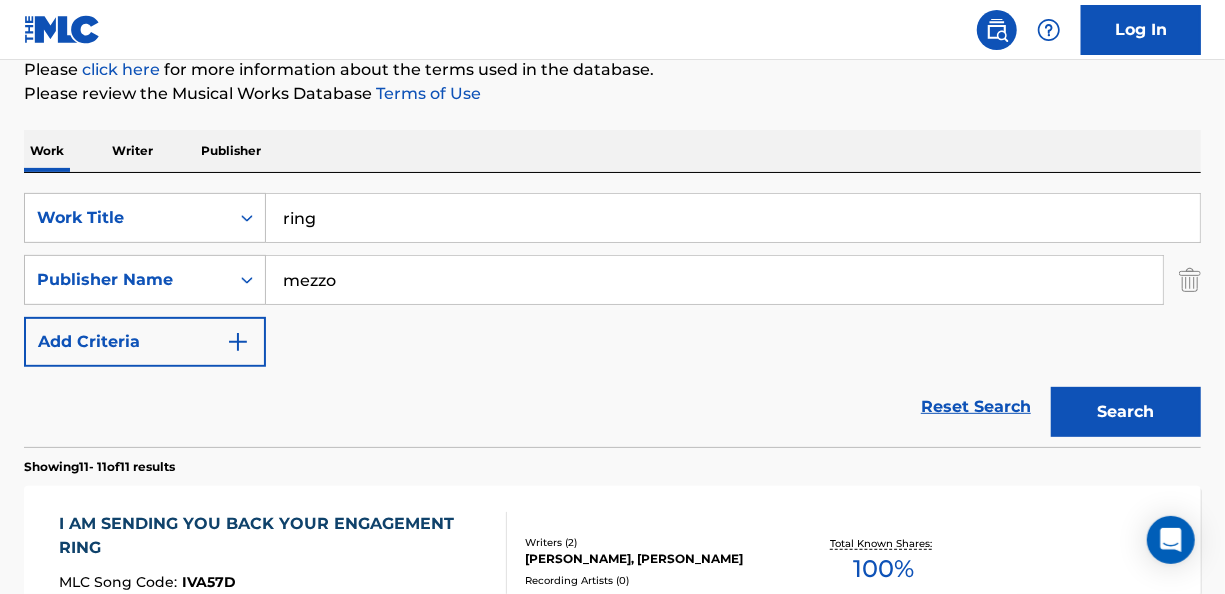 click on "Search" at bounding box center [1126, 412] 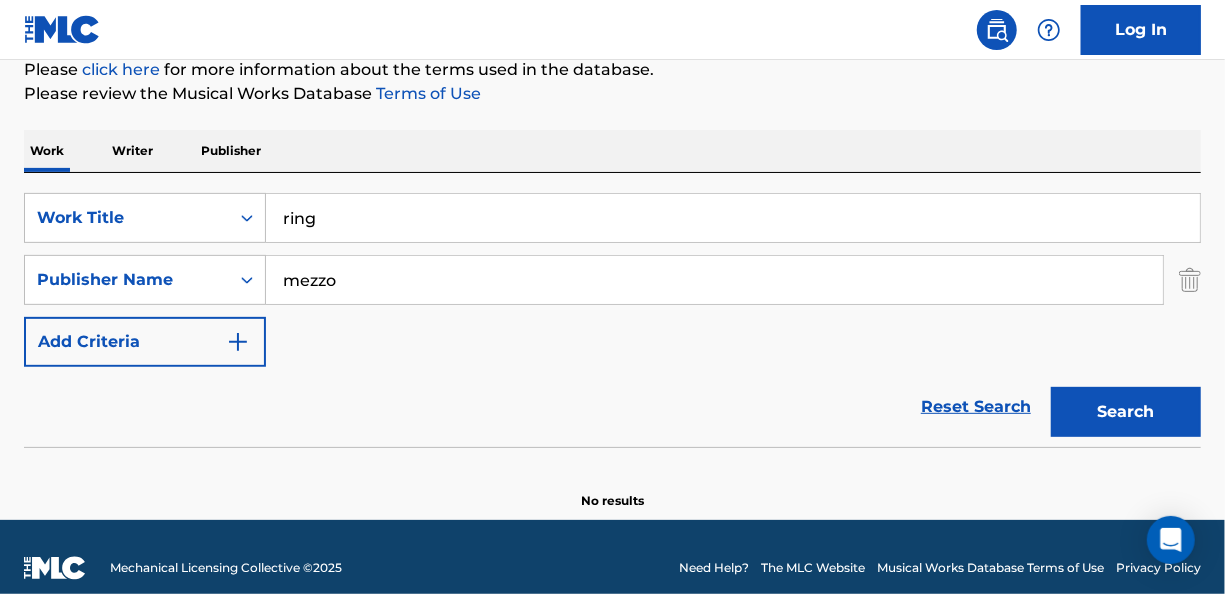 click on "mezzo" at bounding box center [714, 280] 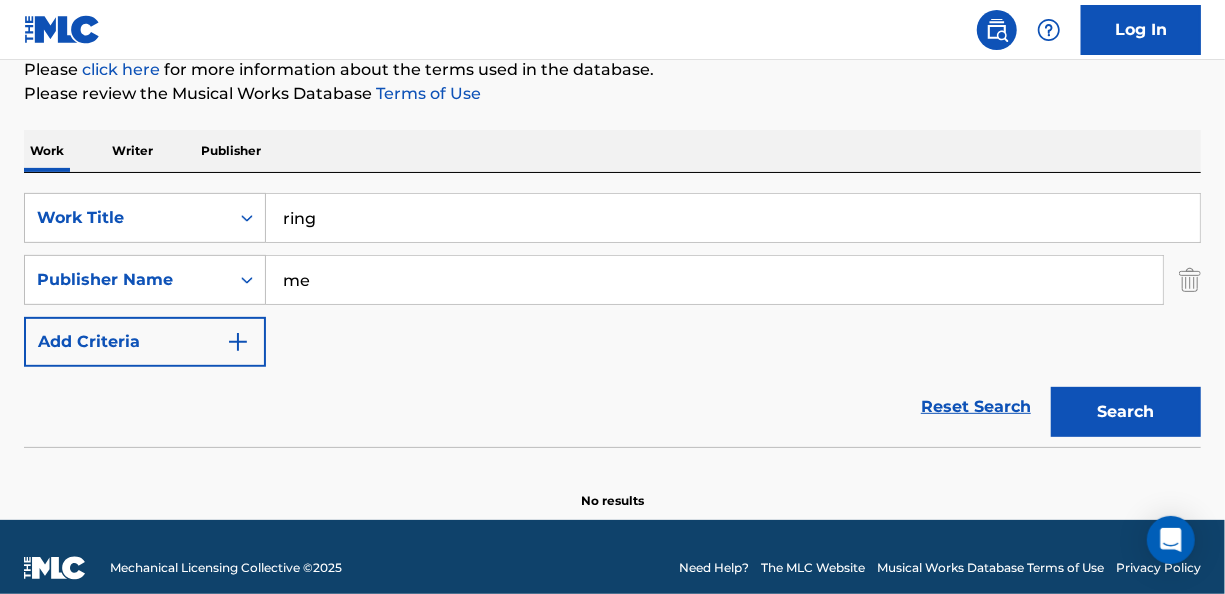 type on "m" 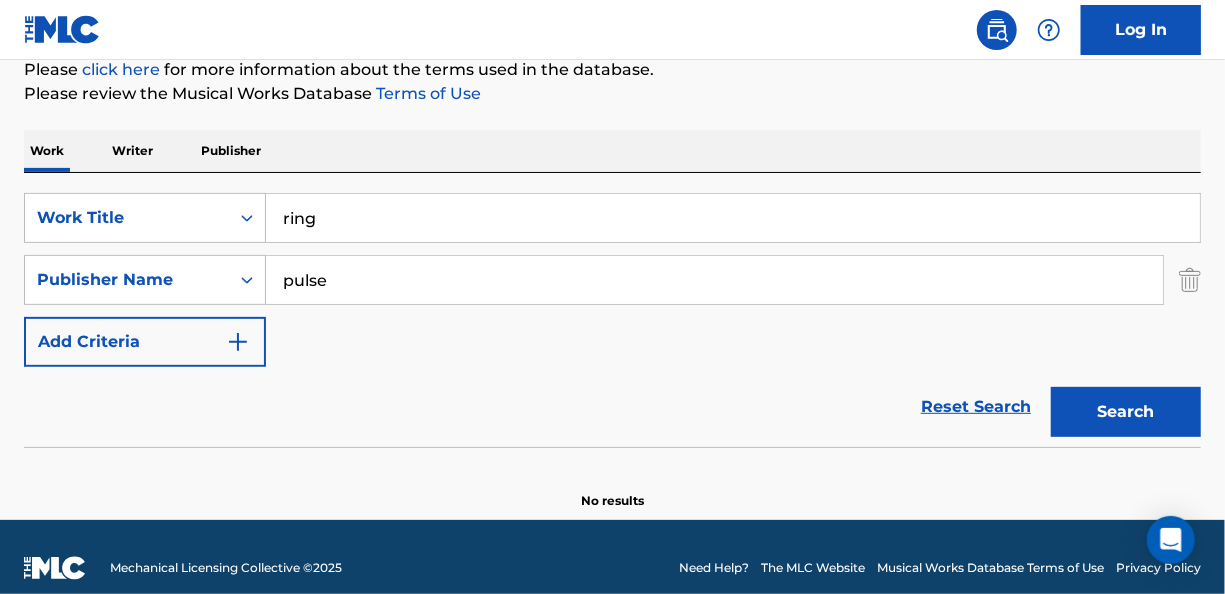 click on "Search" at bounding box center [1126, 412] 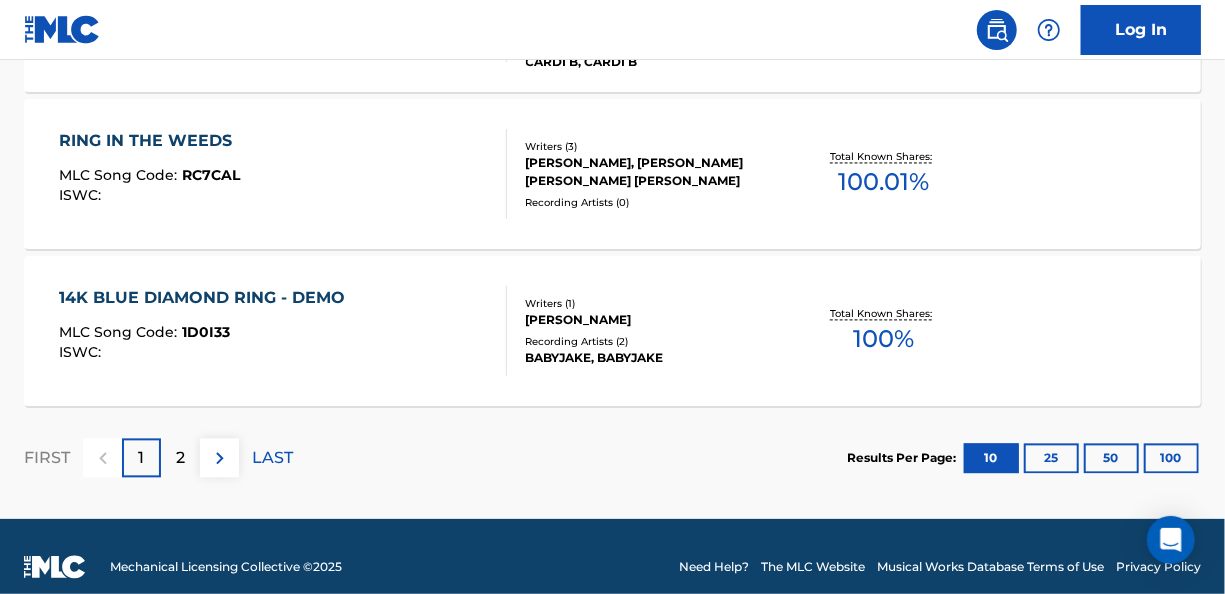 scroll, scrollTop: 1915, scrollLeft: 0, axis: vertical 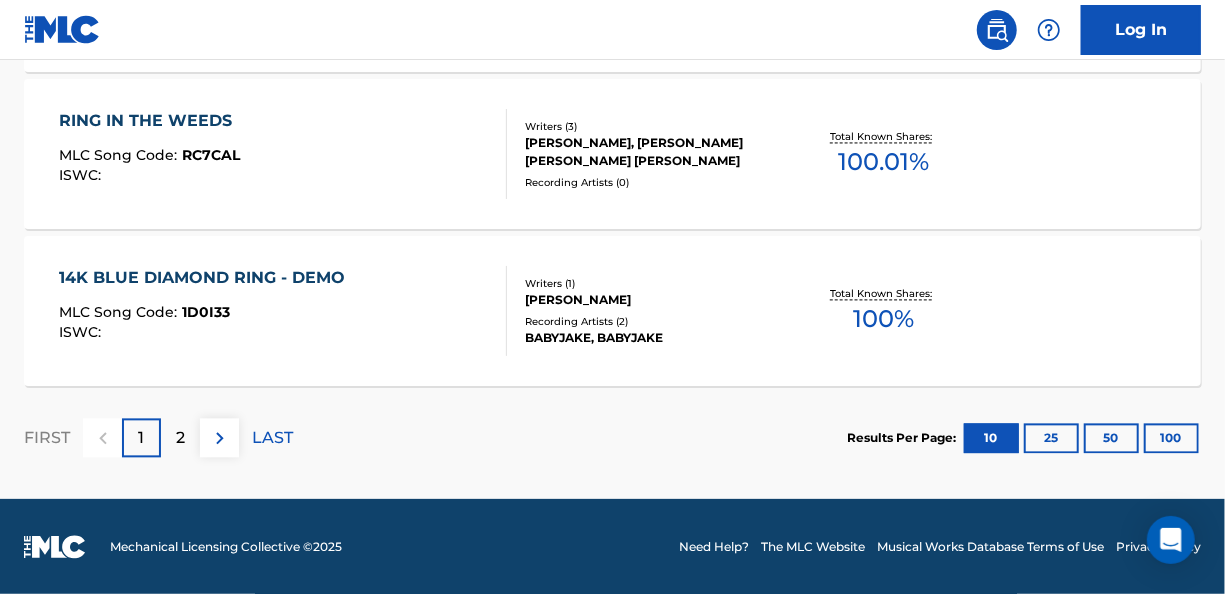 click on "2" at bounding box center [180, 438] 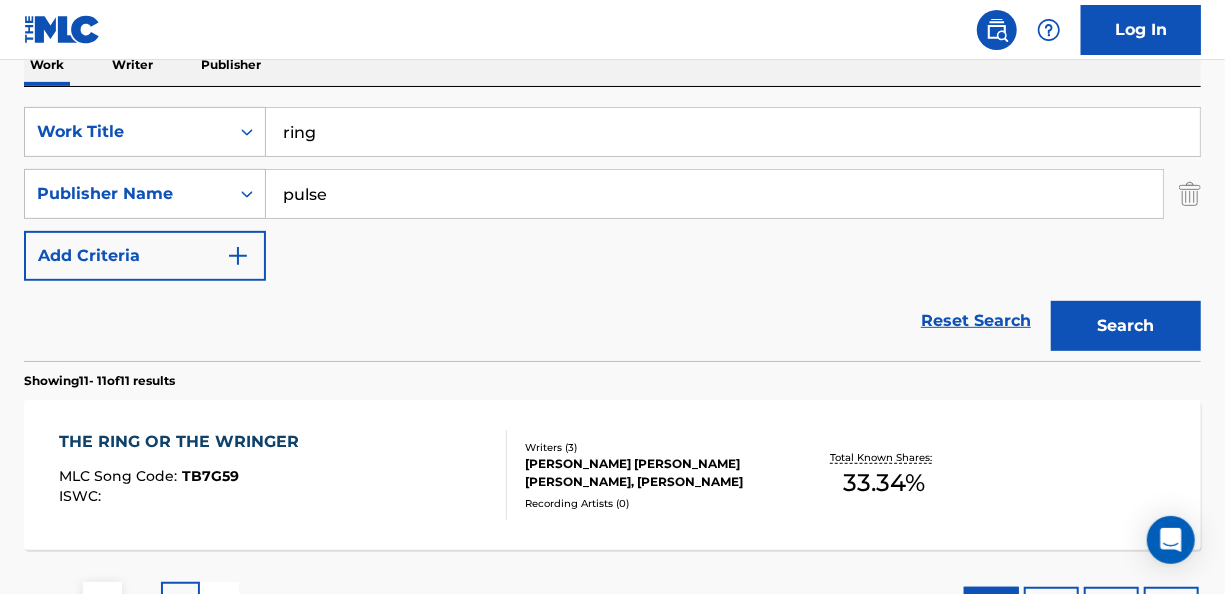 scroll, scrollTop: 502, scrollLeft: 0, axis: vertical 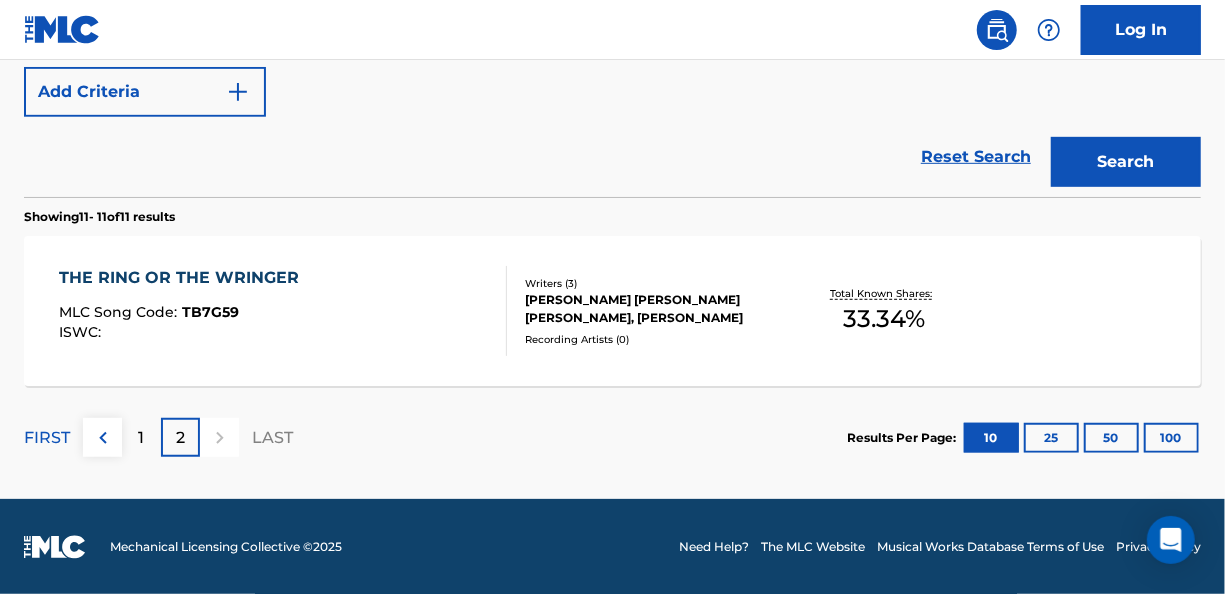 click on "1" at bounding box center [141, 437] 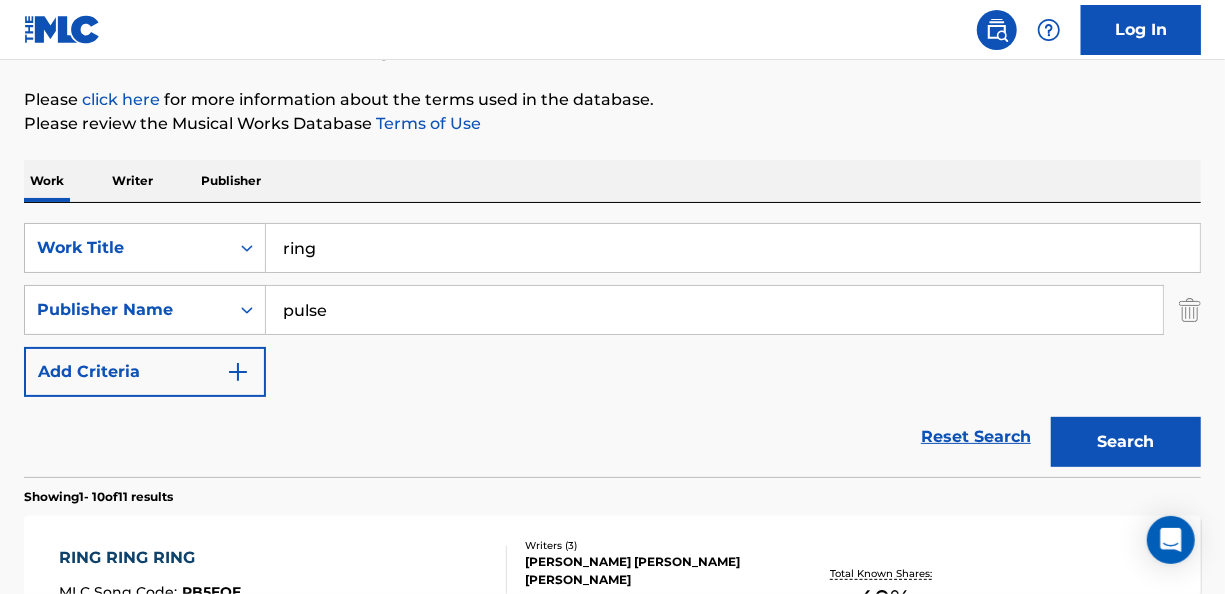 scroll, scrollTop: 215, scrollLeft: 0, axis: vertical 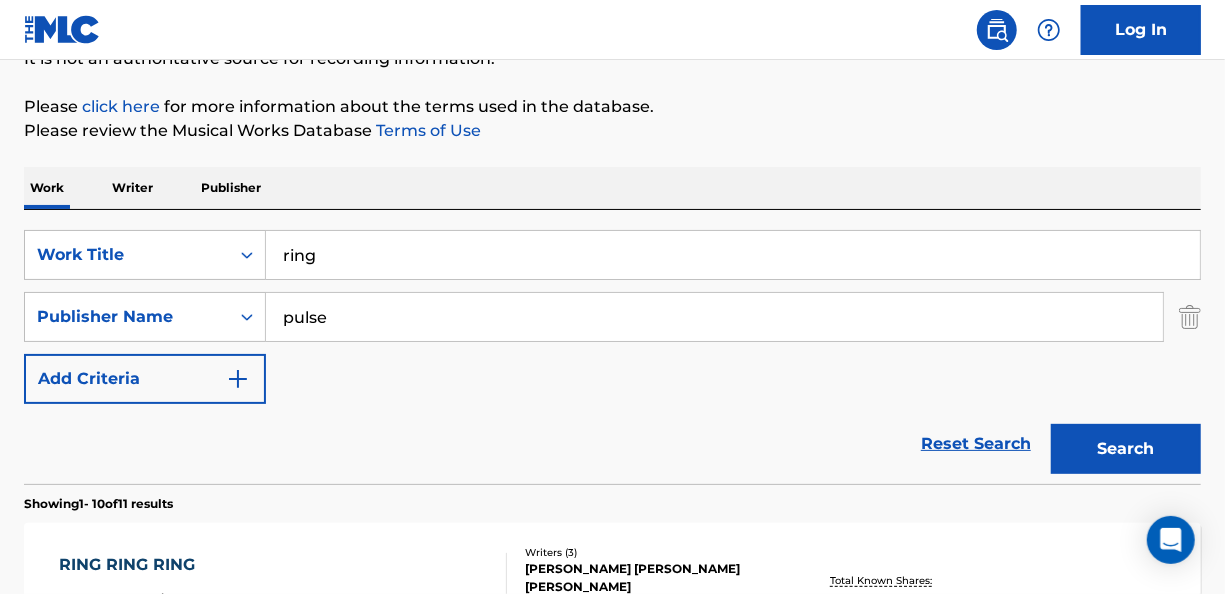 click on "pulse" at bounding box center (714, 317) 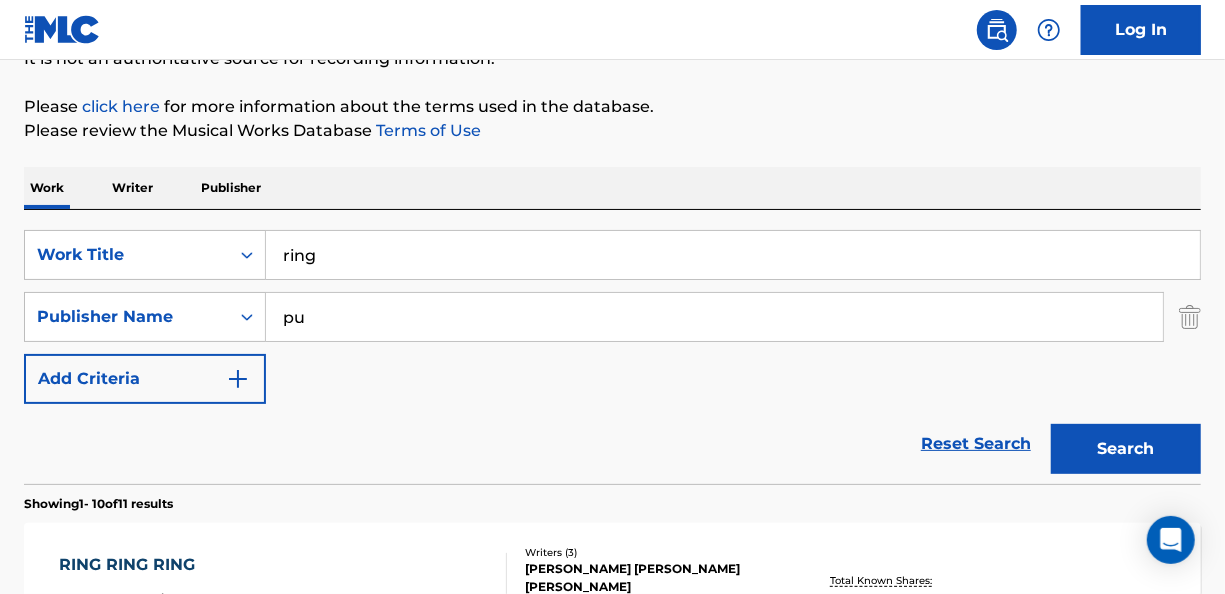 type on "p" 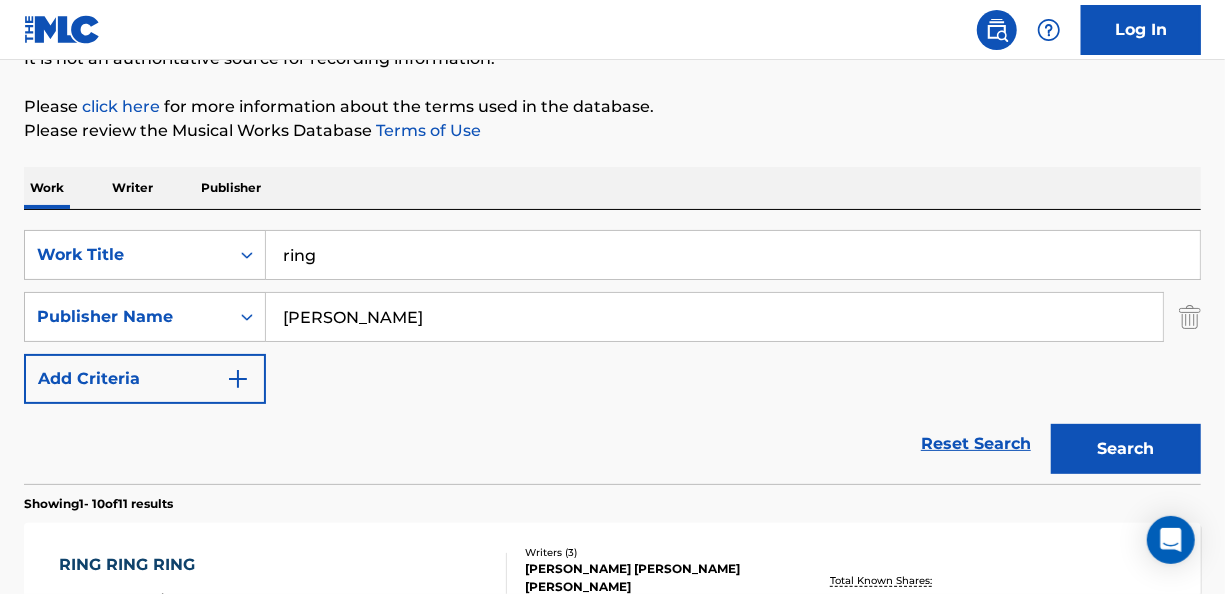 click on "SearchWithCriteriab4ce8b0e-651a-45d7-aec6-adbe921ac5ad Work Title ring SearchWithCriteria5712d235-f036-4cf5-9b62-aed5c40c4d0c Publisher Name [PERSON_NAME] Add Criteria" at bounding box center (612, 317) 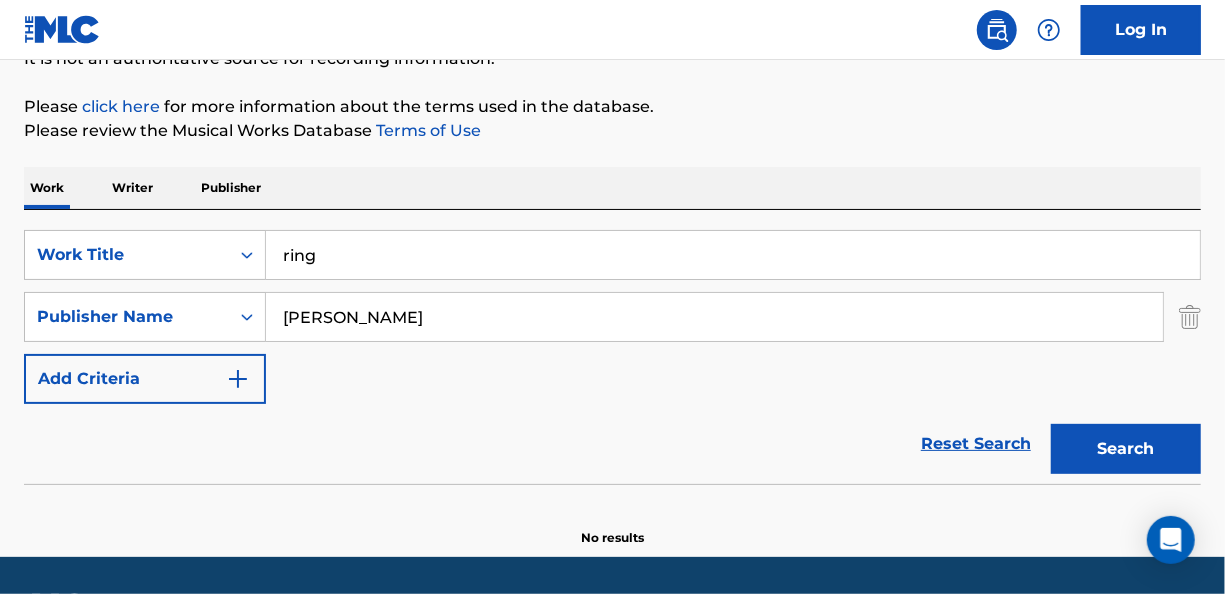 click on "[PERSON_NAME]" at bounding box center (714, 317) 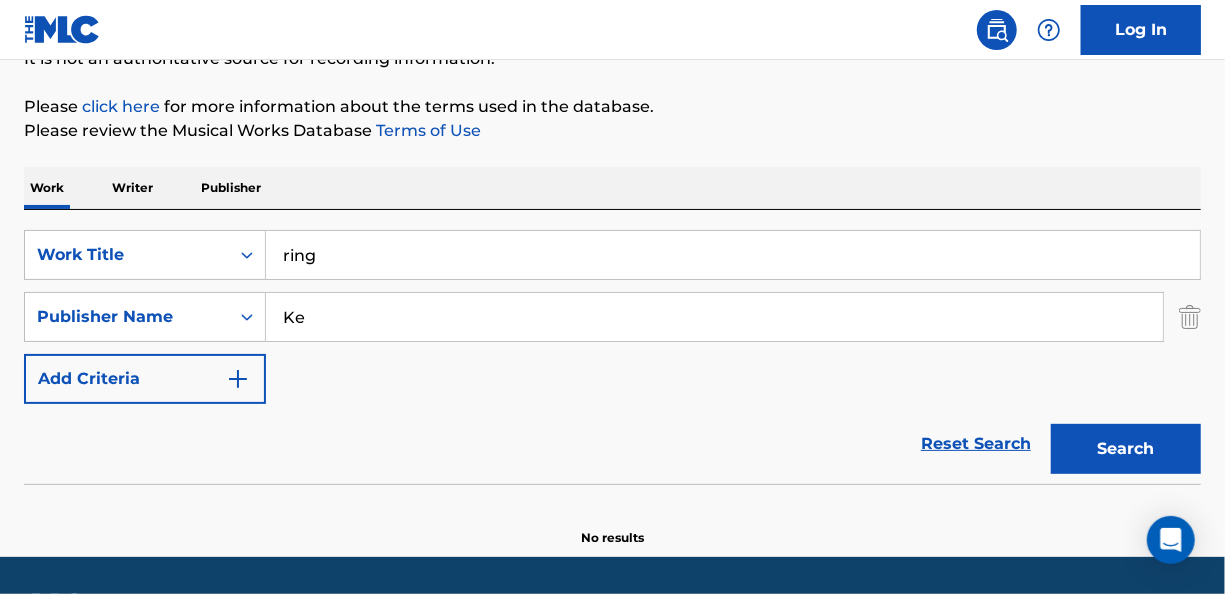 type on "K" 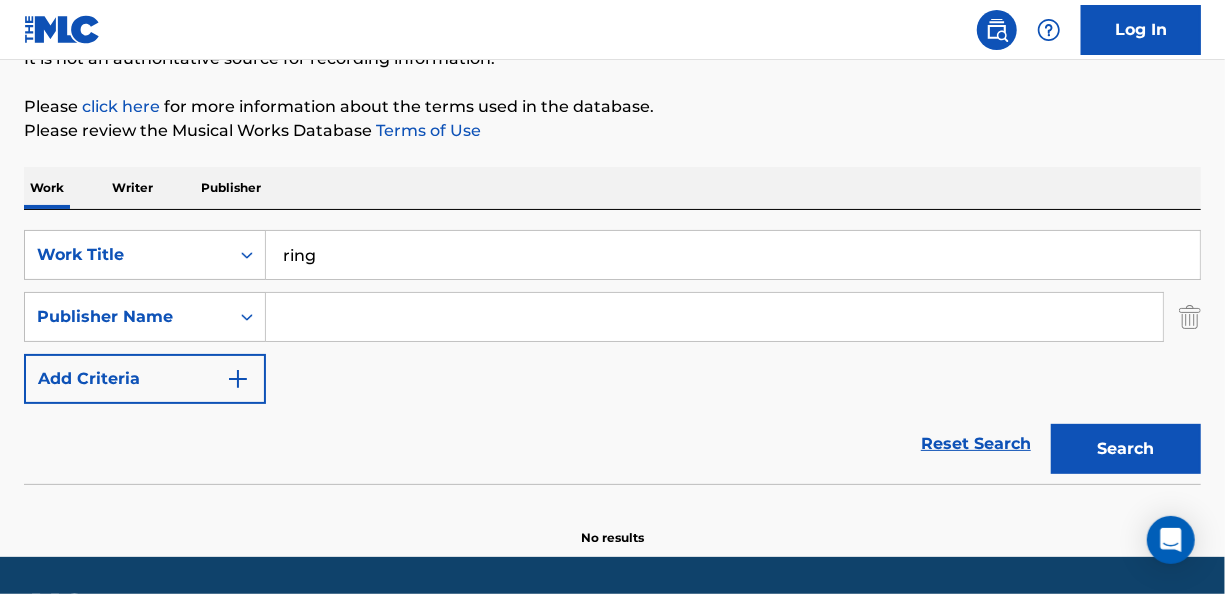 type 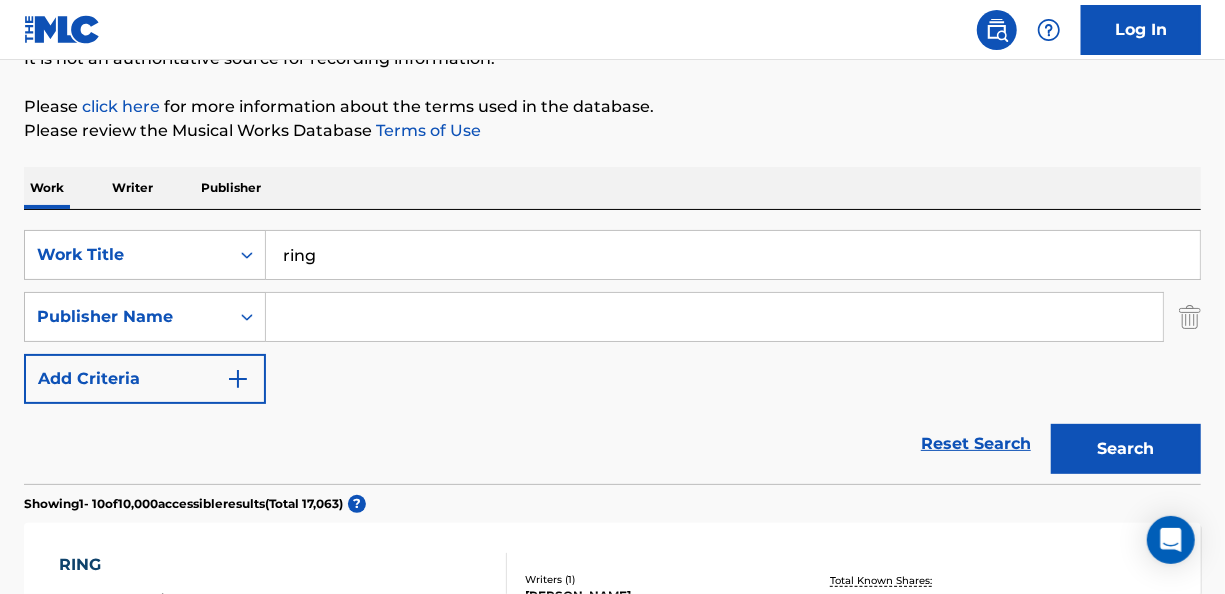 click on "SearchWithCriteriab4ce8b0e-651a-45d7-aec6-adbe921ac5ad Work Title ring SearchWithCriteria5712d235-f036-4cf5-9b62-aed5c40c4d0c Publisher Name Add Criteria" at bounding box center [612, 317] 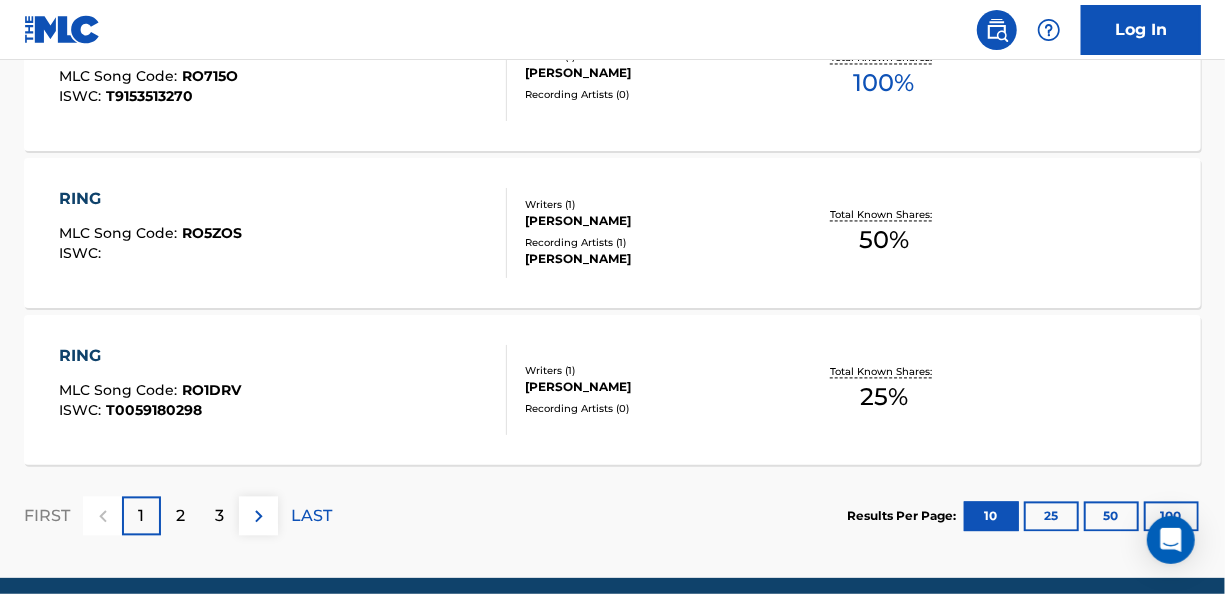 scroll, scrollTop: 1915, scrollLeft: 0, axis: vertical 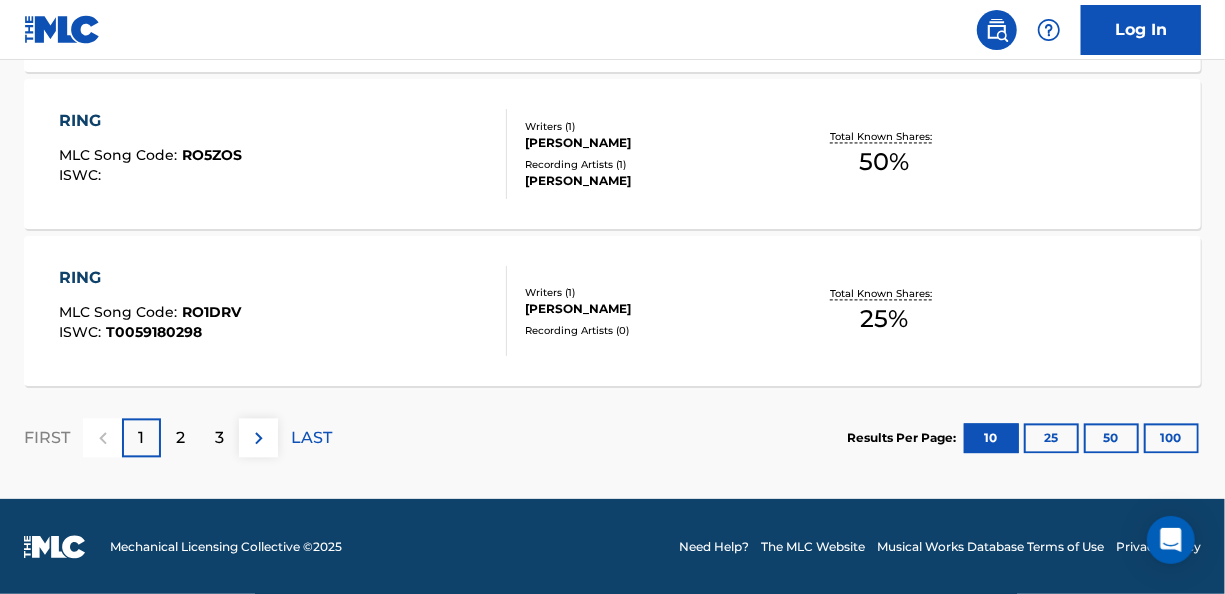 click on "3" at bounding box center [219, 437] 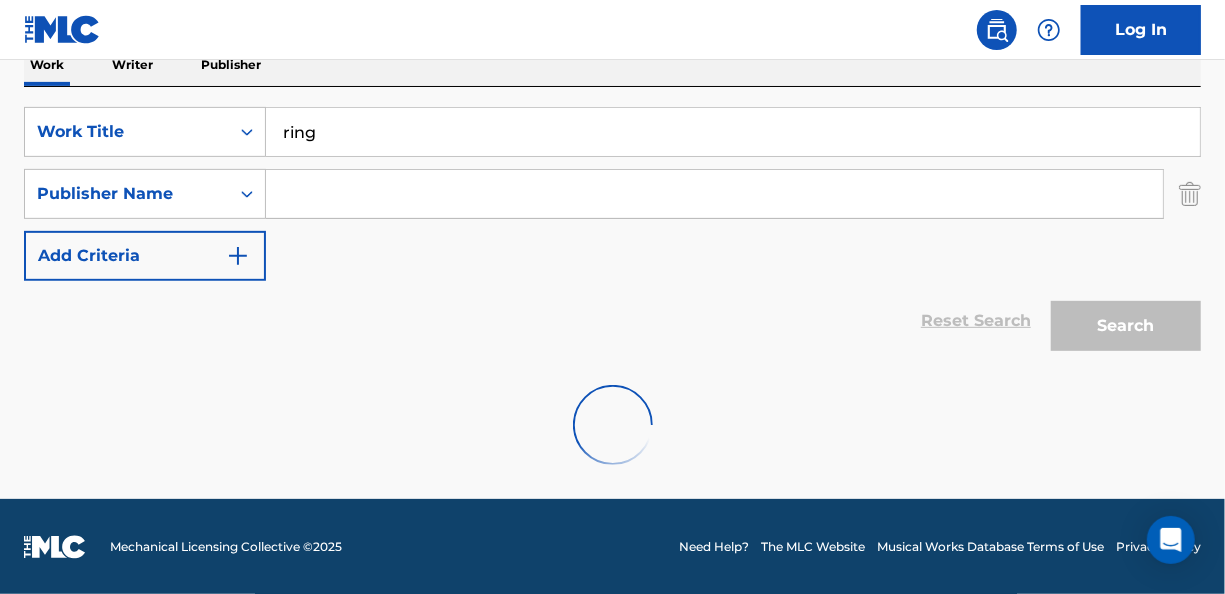 scroll, scrollTop: 1915, scrollLeft: 0, axis: vertical 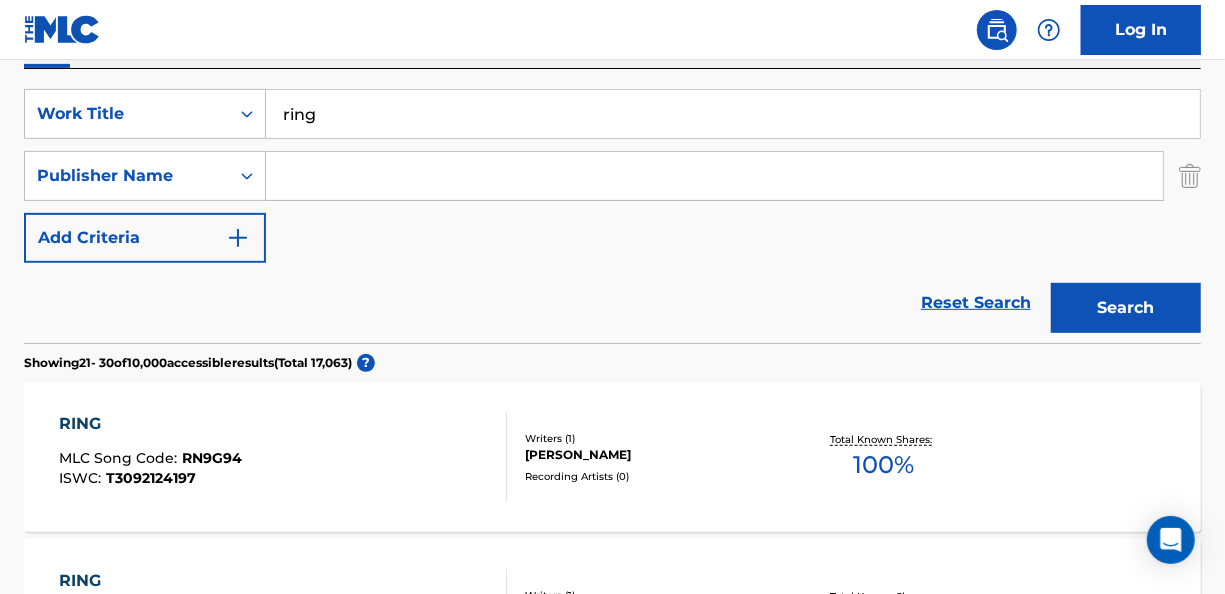 click at bounding box center [714, 176] 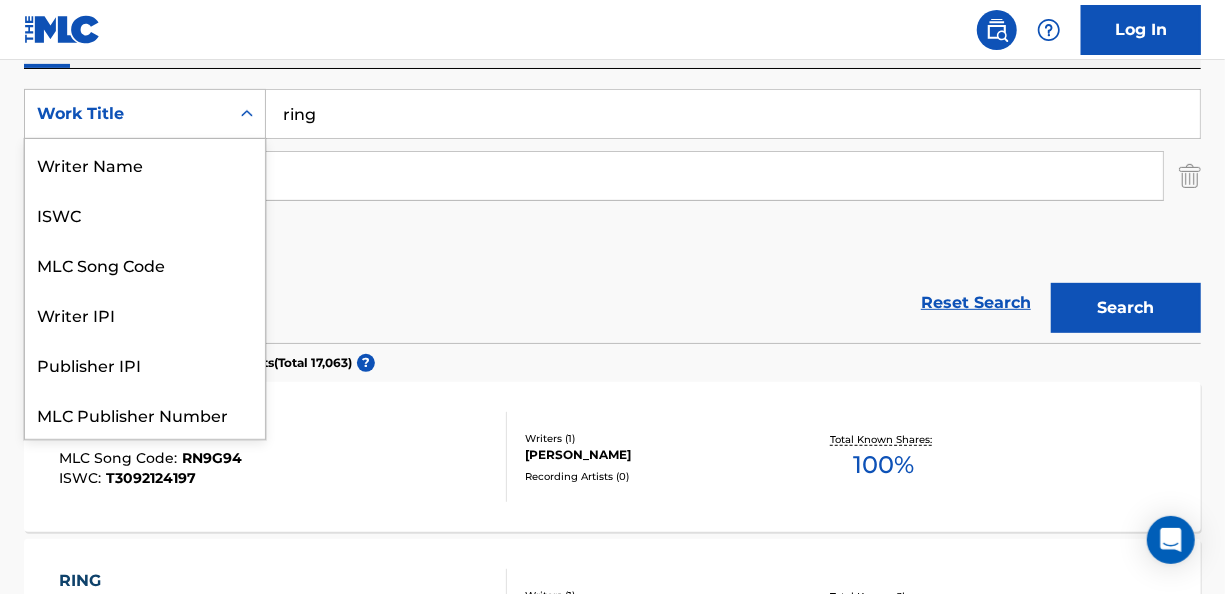 click on "Work Title" at bounding box center (127, 114) 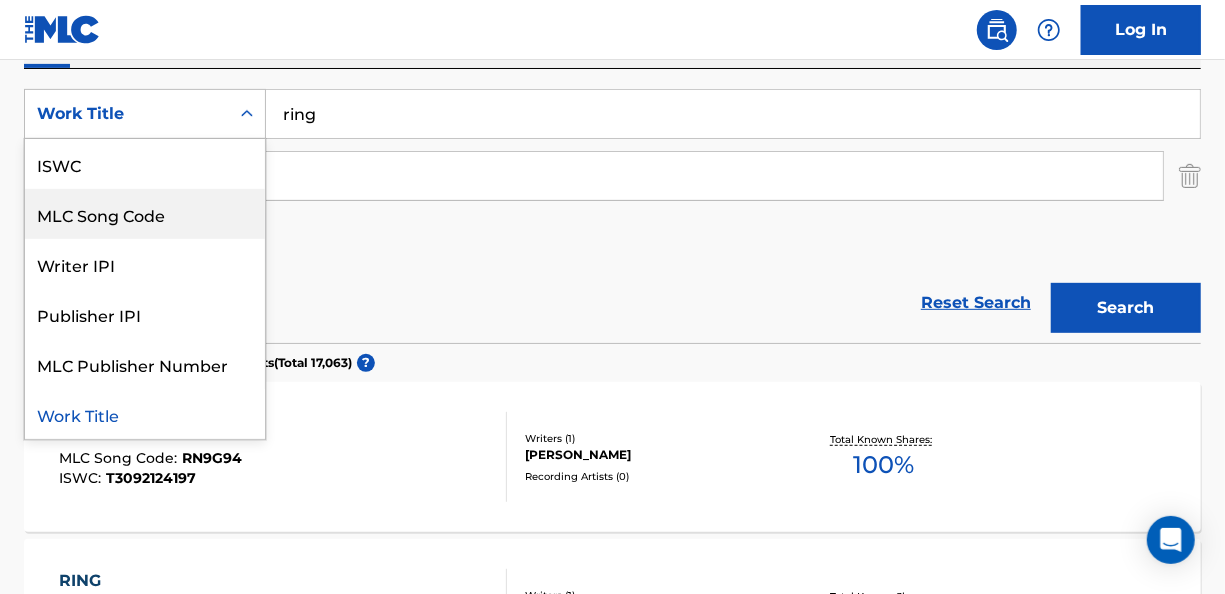 click on "MLC Song Code" at bounding box center [145, 214] 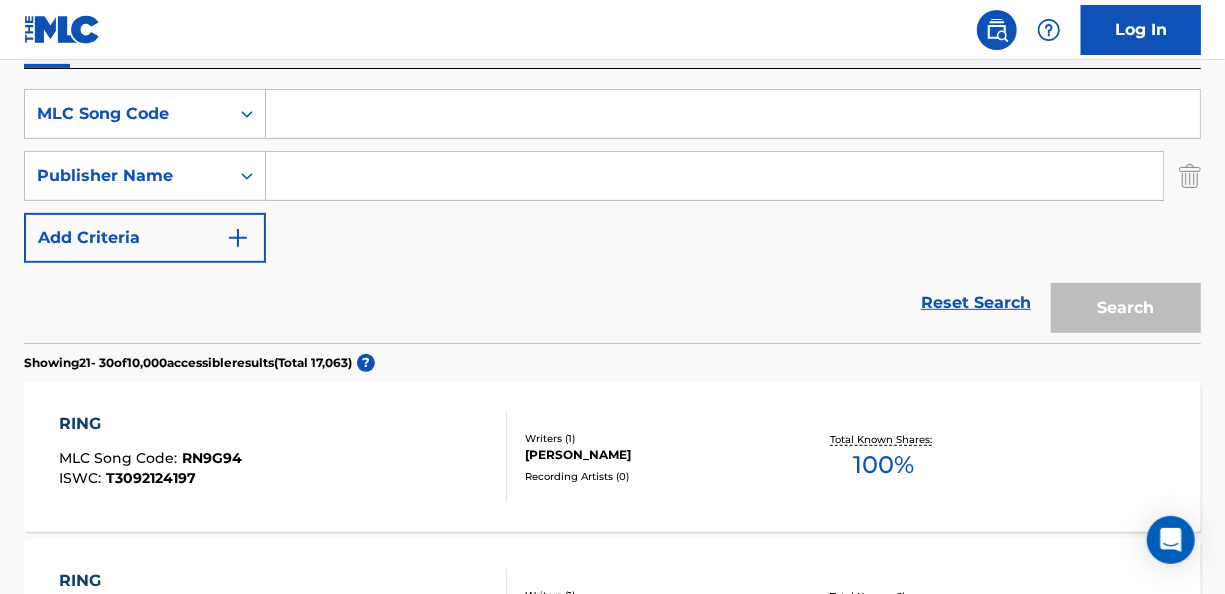 click at bounding box center [733, 114] 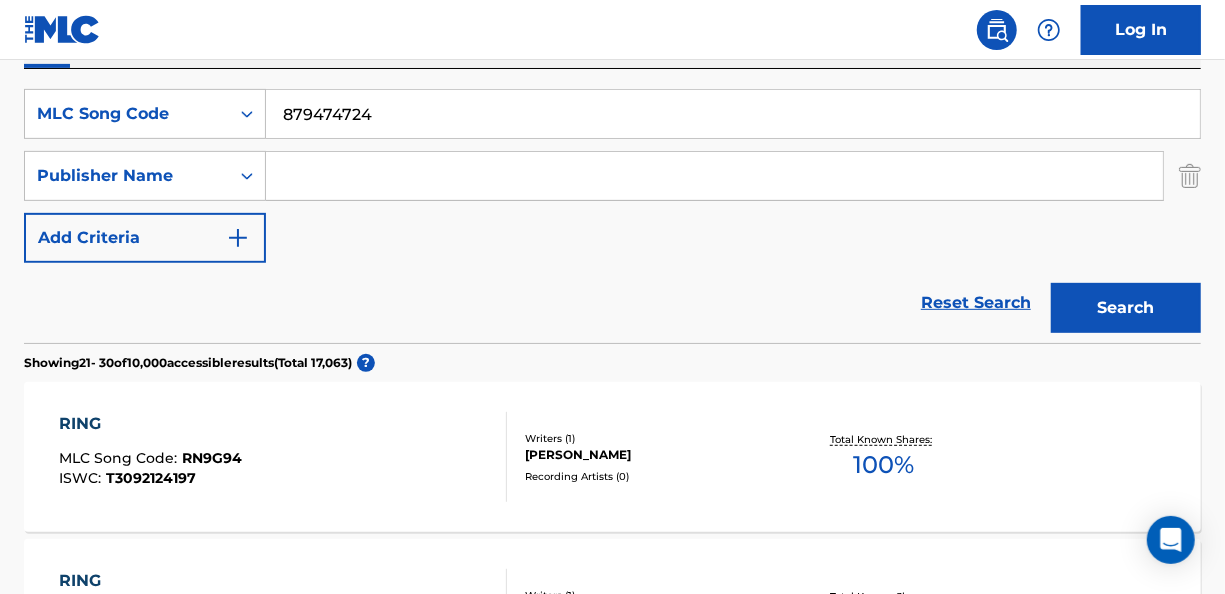 click on "Search" at bounding box center (1126, 308) 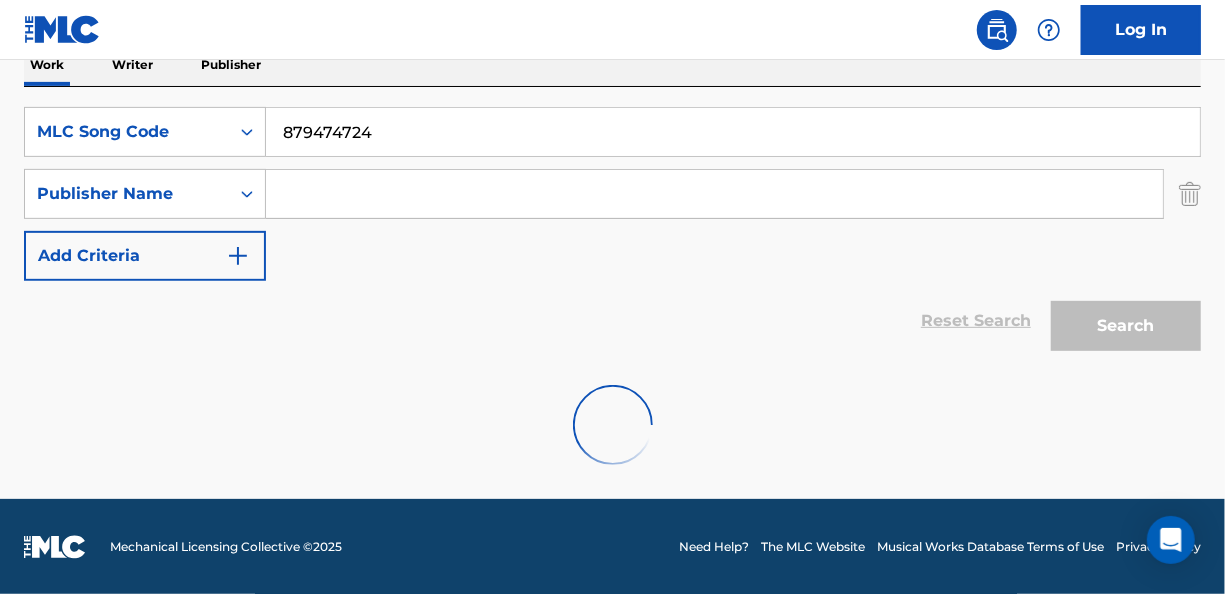 scroll, scrollTop: 273, scrollLeft: 0, axis: vertical 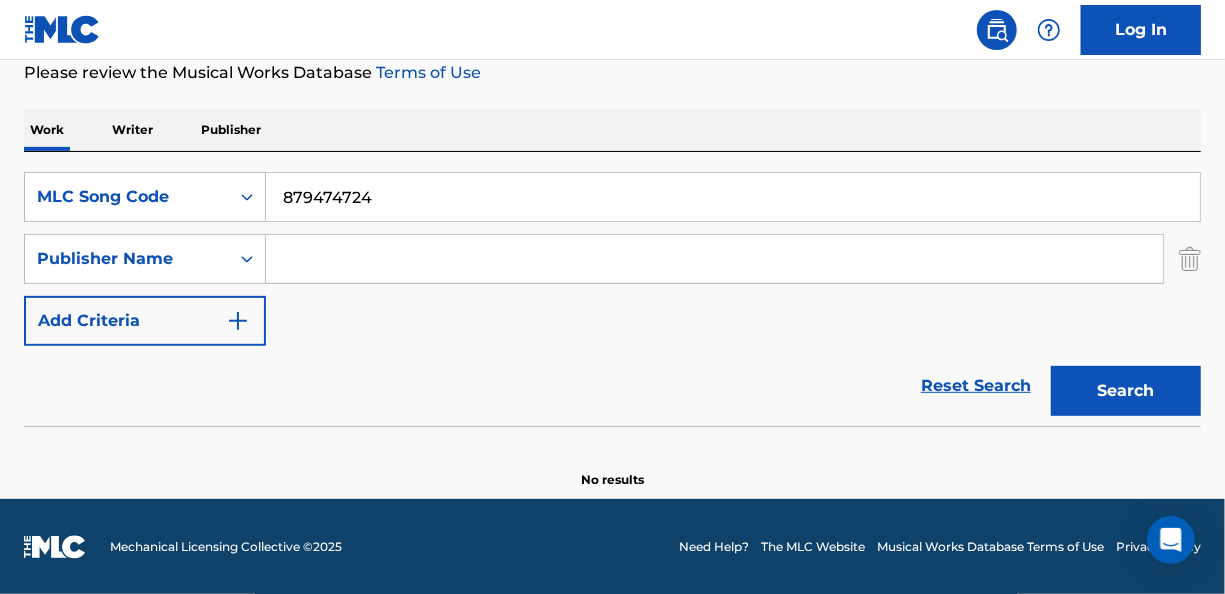 click on "879474724" at bounding box center [733, 197] 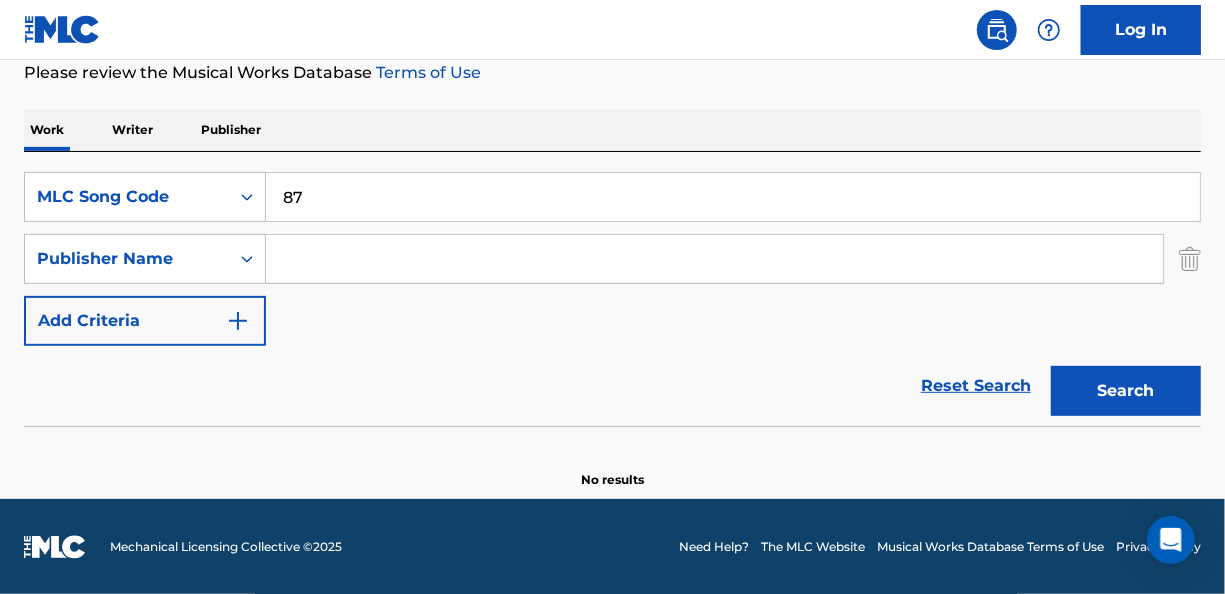 type on "8" 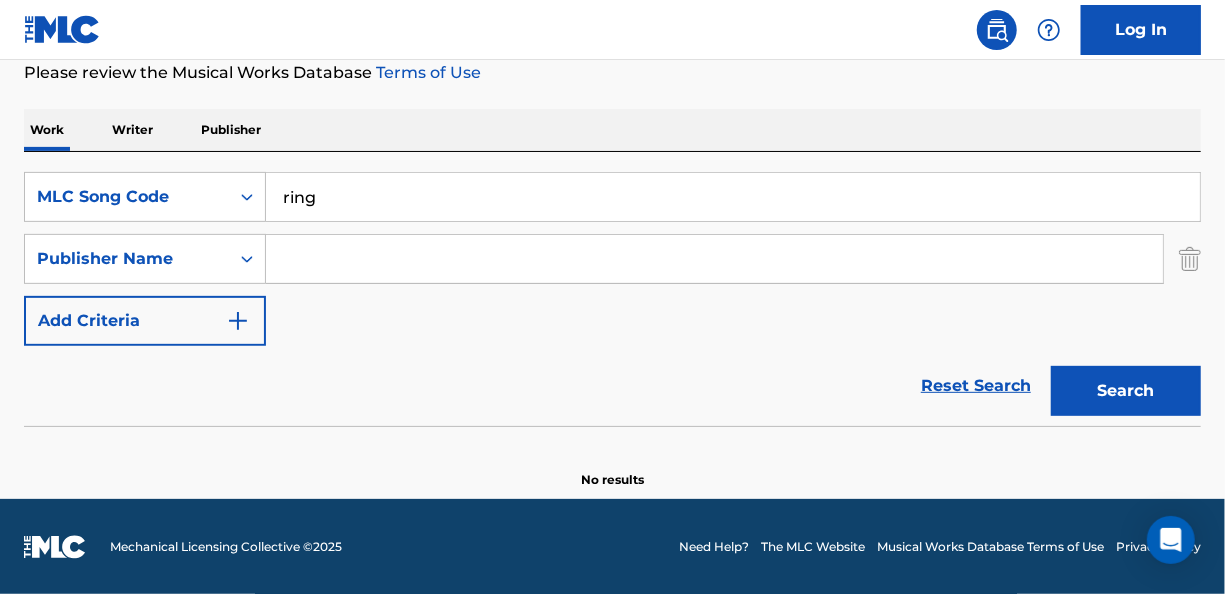 type on "ring" 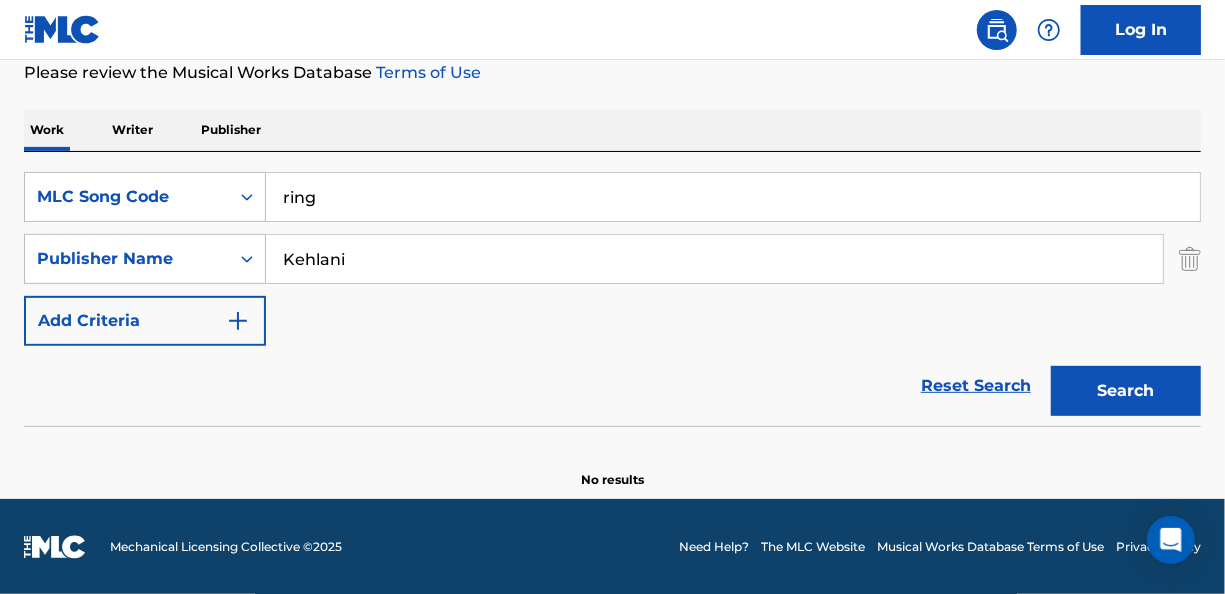type on "Kehlani" 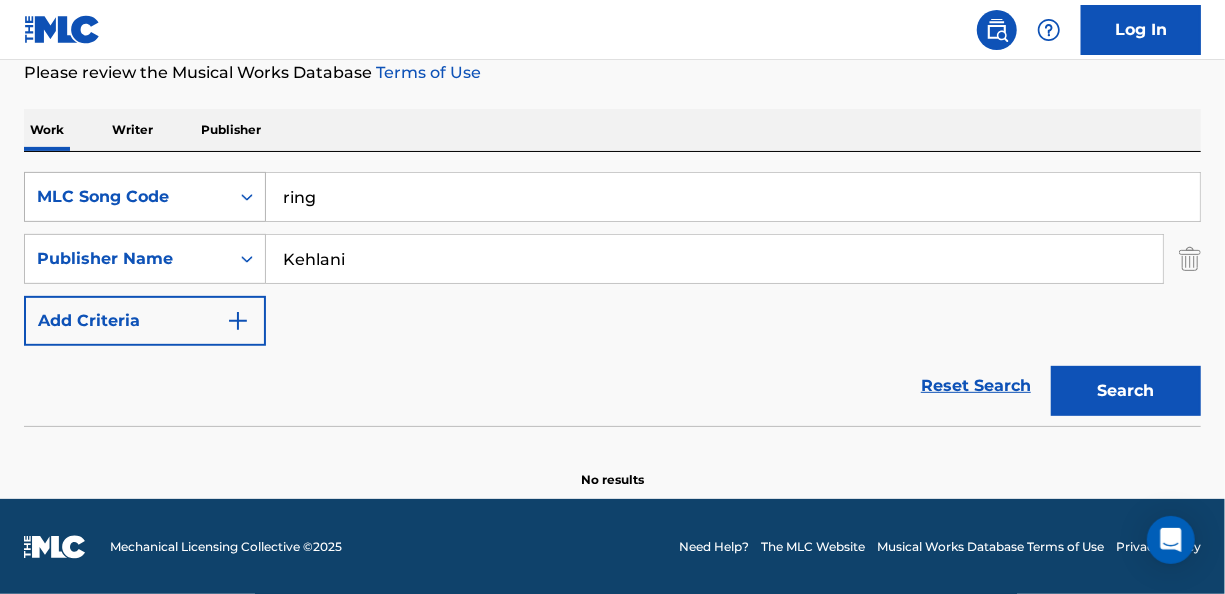 click on "MLC Song Code" at bounding box center (127, 197) 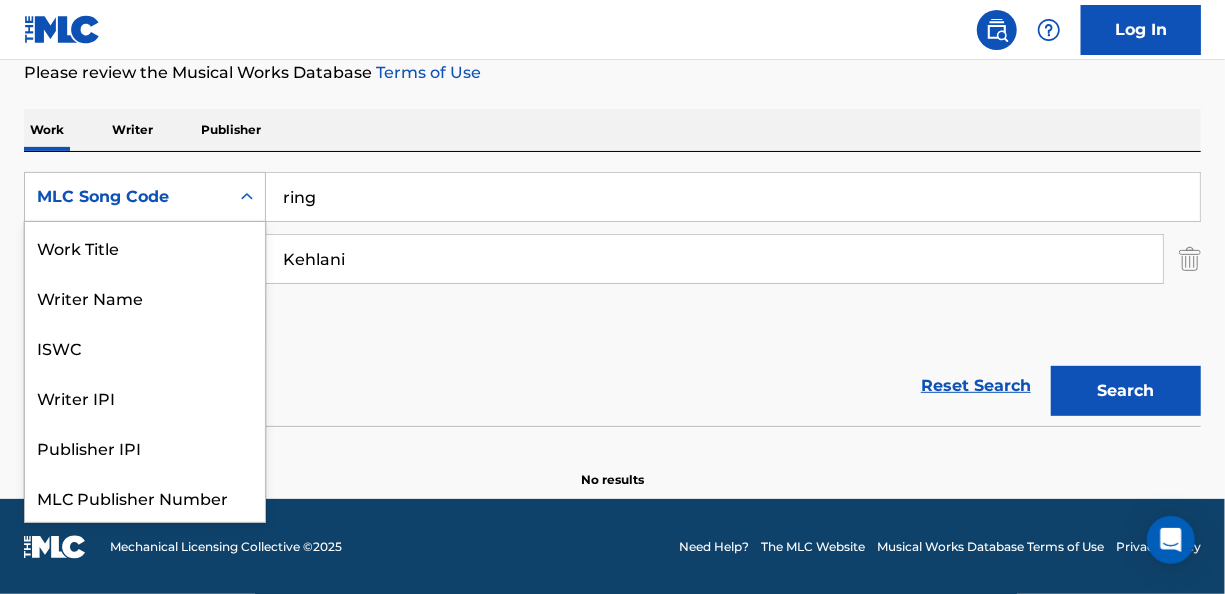scroll, scrollTop: 50, scrollLeft: 0, axis: vertical 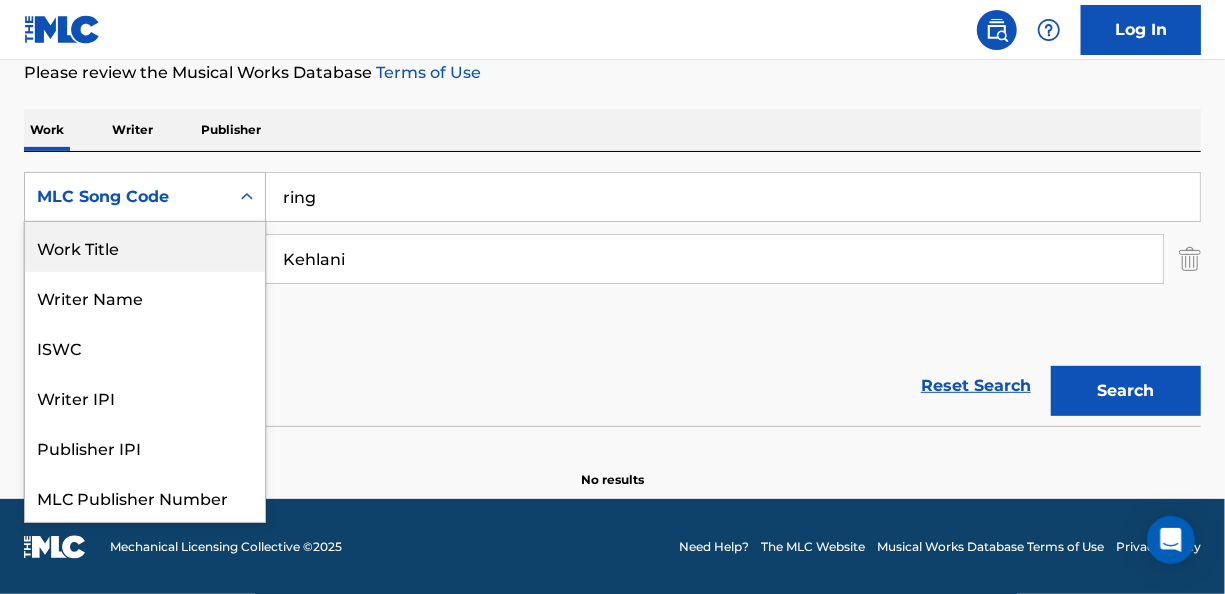 click on "Work Title" at bounding box center [145, 247] 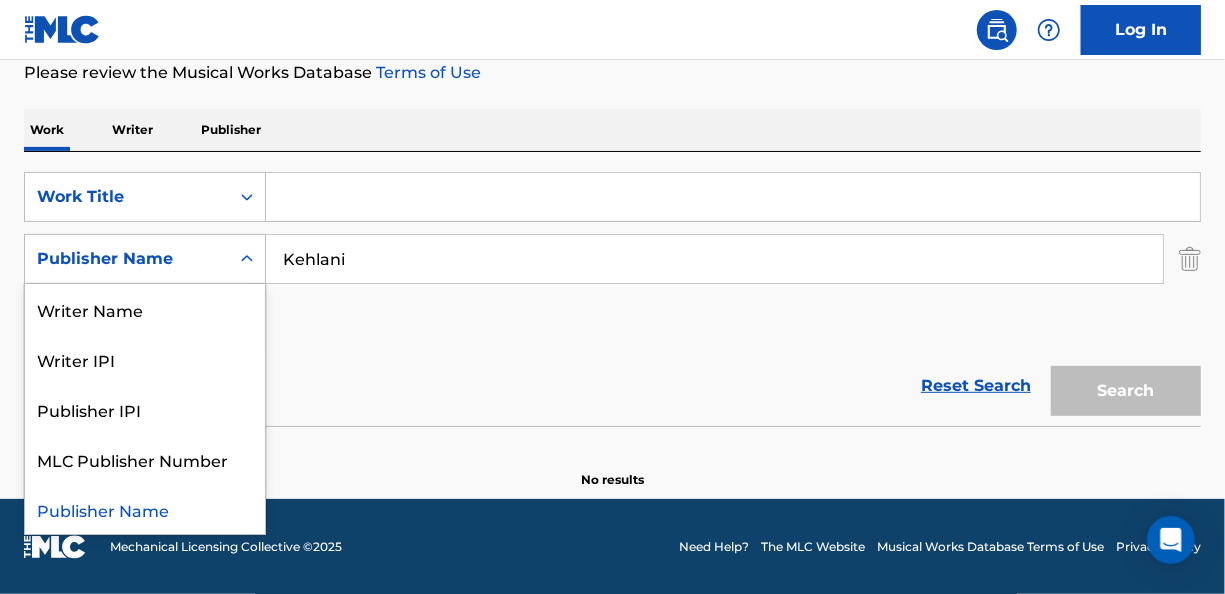 click on "Publisher Name" at bounding box center (127, 259) 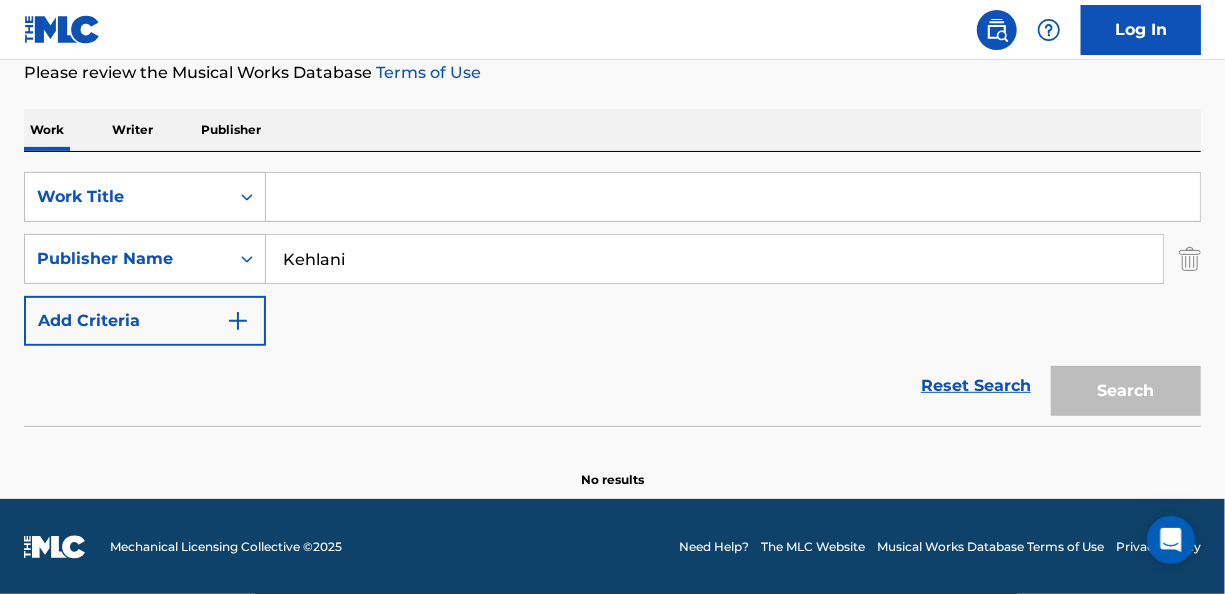 click on "Publisher Name" at bounding box center [127, 259] 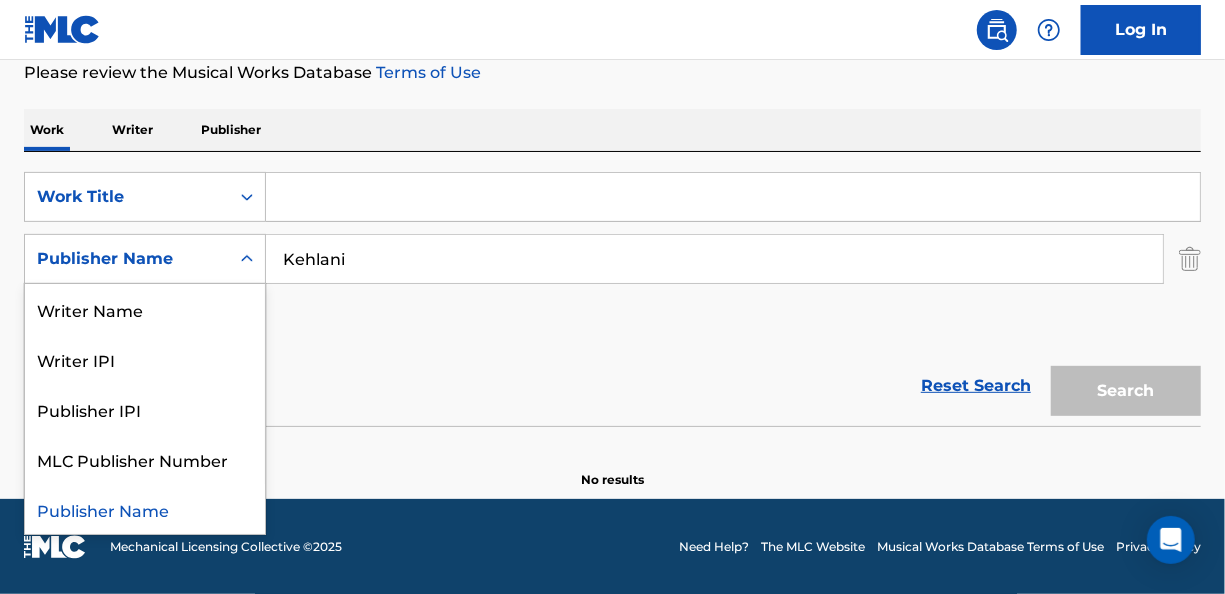 click on "Publisher Name" at bounding box center (127, 259) 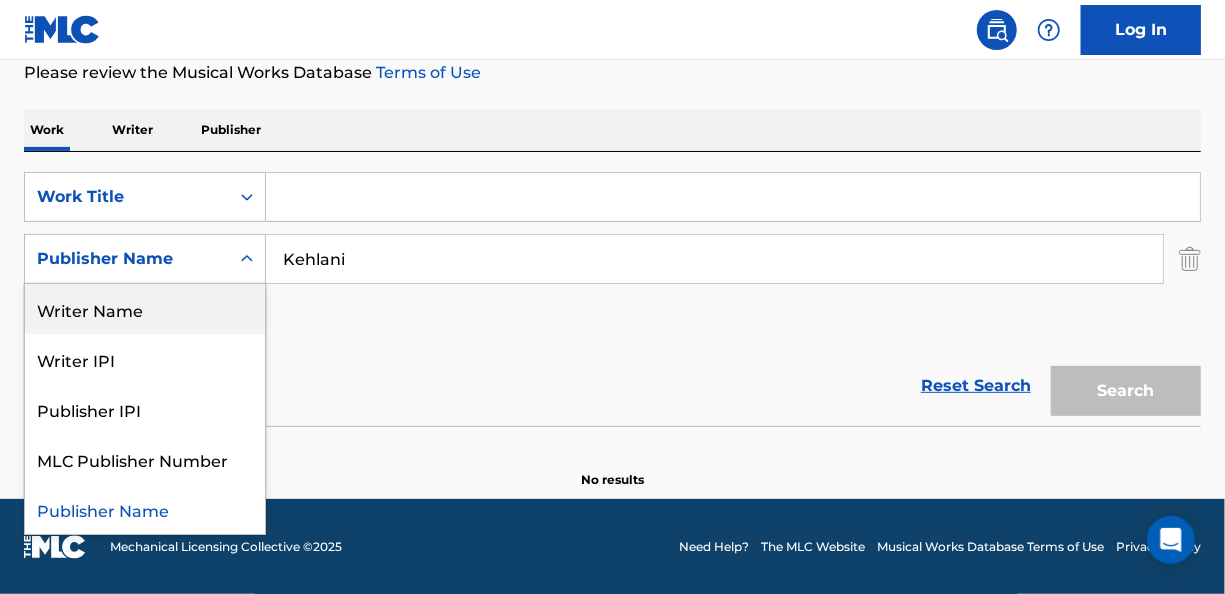 click on "Writer Name" at bounding box center [145, 309] 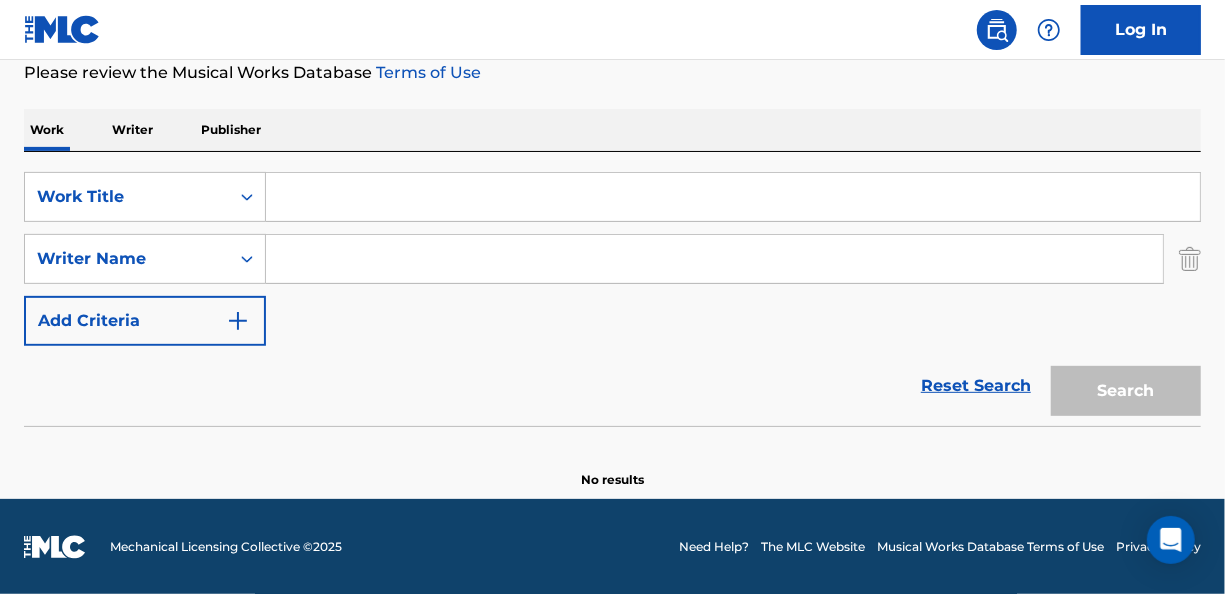 click at bounding box center [733, 197] 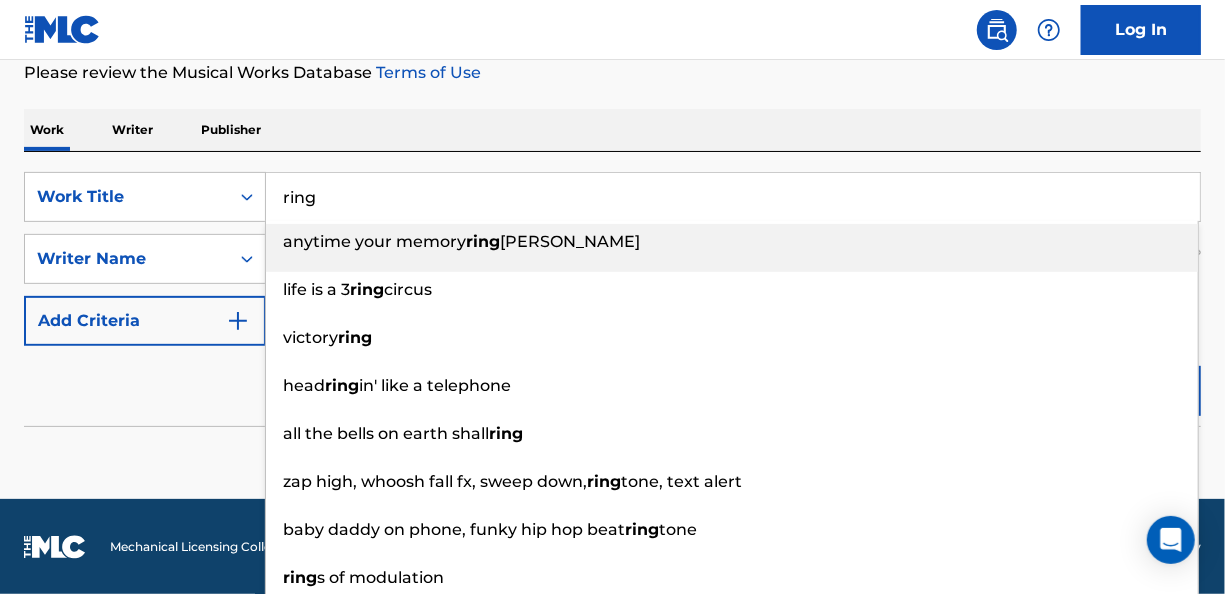 click on "ring" at bounding box center [733, 197] 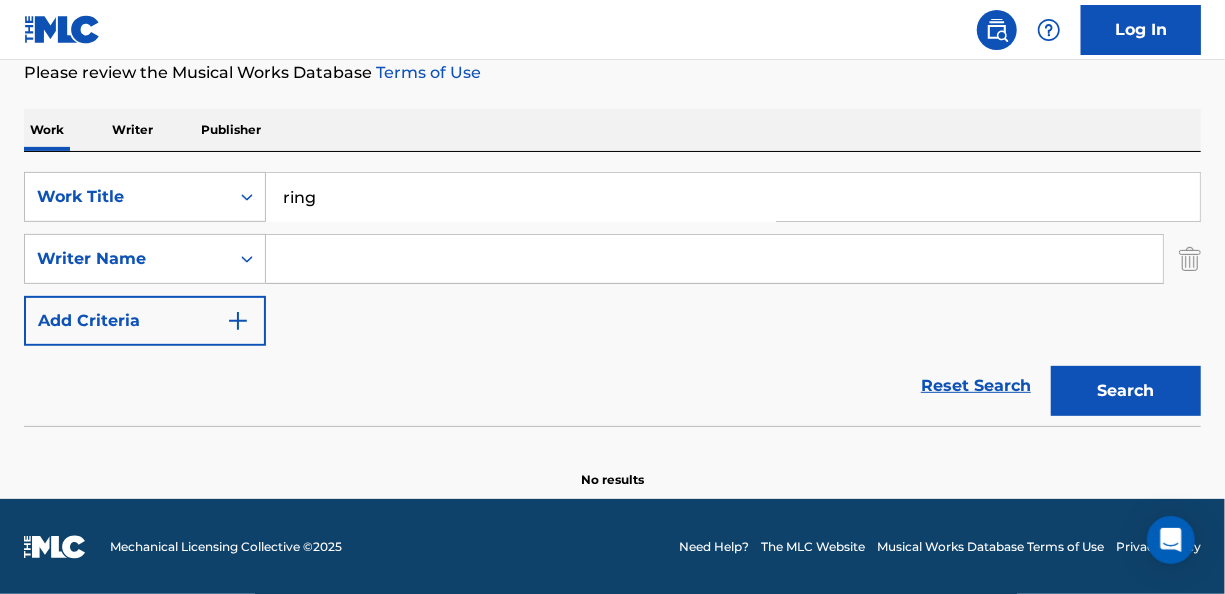 click on "Work Writer Publisher" at bounding box center (612, 130) 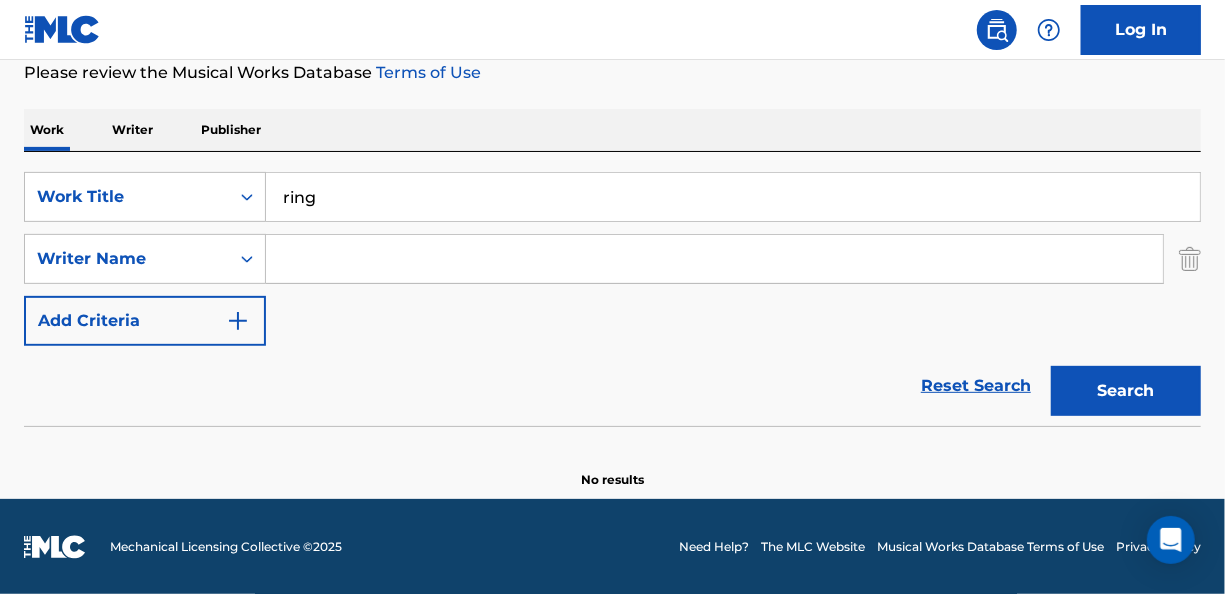 paste on "Kehlani" 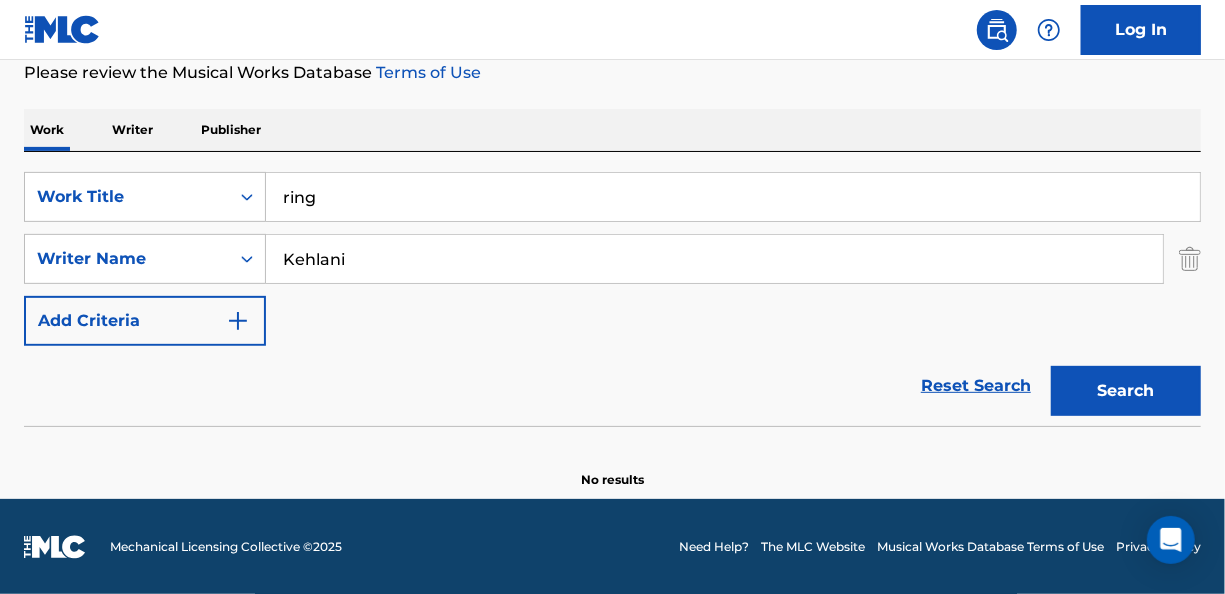type on "Kehlani" 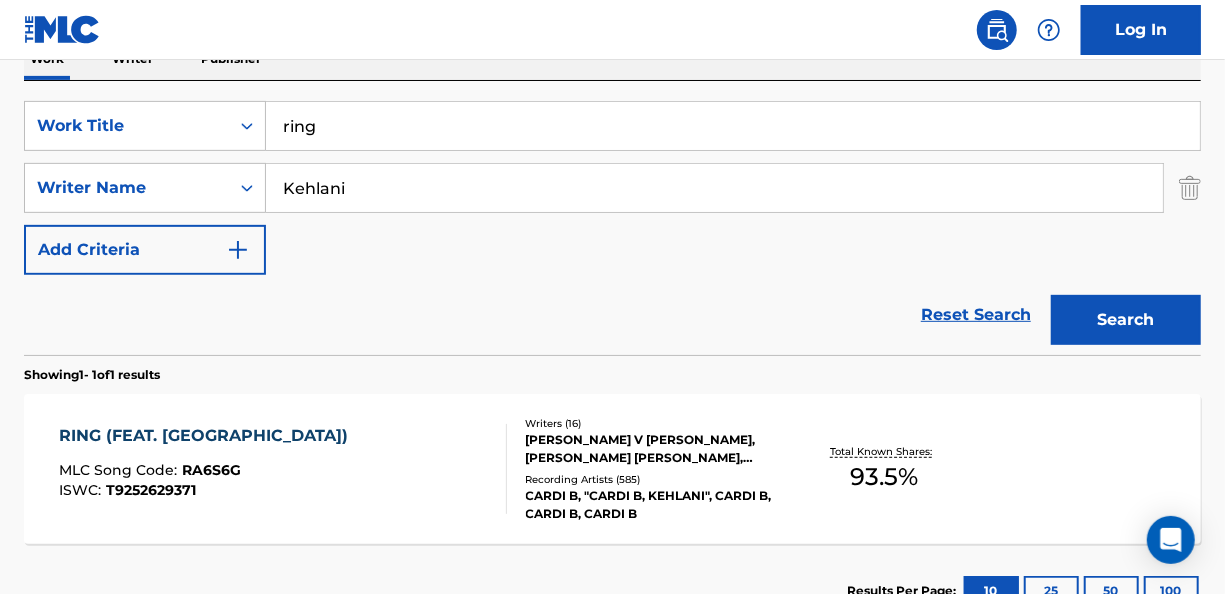 scroll, scrollTop: 349, scrollLeft: 0, axis: vertical 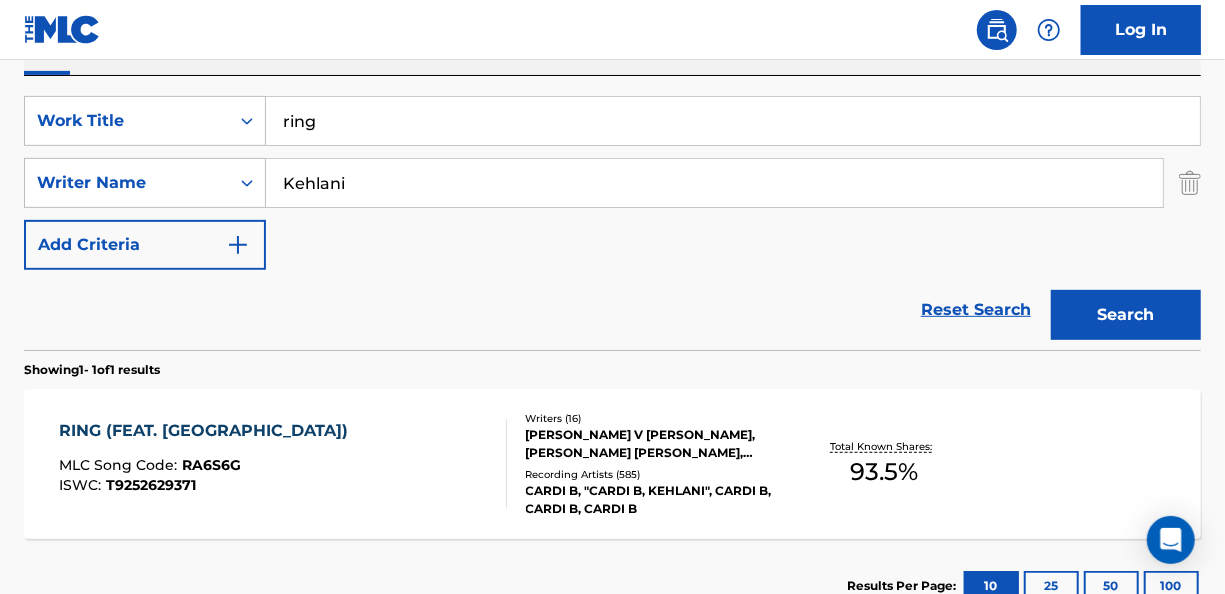 click on "[PERSON_NAME] V [PERSON_NAME], [PERSON_NAME] [PERSON_NAME], [PERSON_NAME], [PERSON_NAME], [PERSON_NAME], [PERSON_NAME], BELCALIS [PERSON_NAME] [PERSON_NAME], [PERSON_NAME] JEMITOPE [PERSON_NAME] [PERSON_NAME] ORABIYI, [PERSON_NAME], [PERSON_NAME], KEHLANI [PERSON_NAME], [PERSON_NAME], [PERSON_NAME], [PERSON_NAME] [PERSON_NAME]" at bounding box center [656, 444] 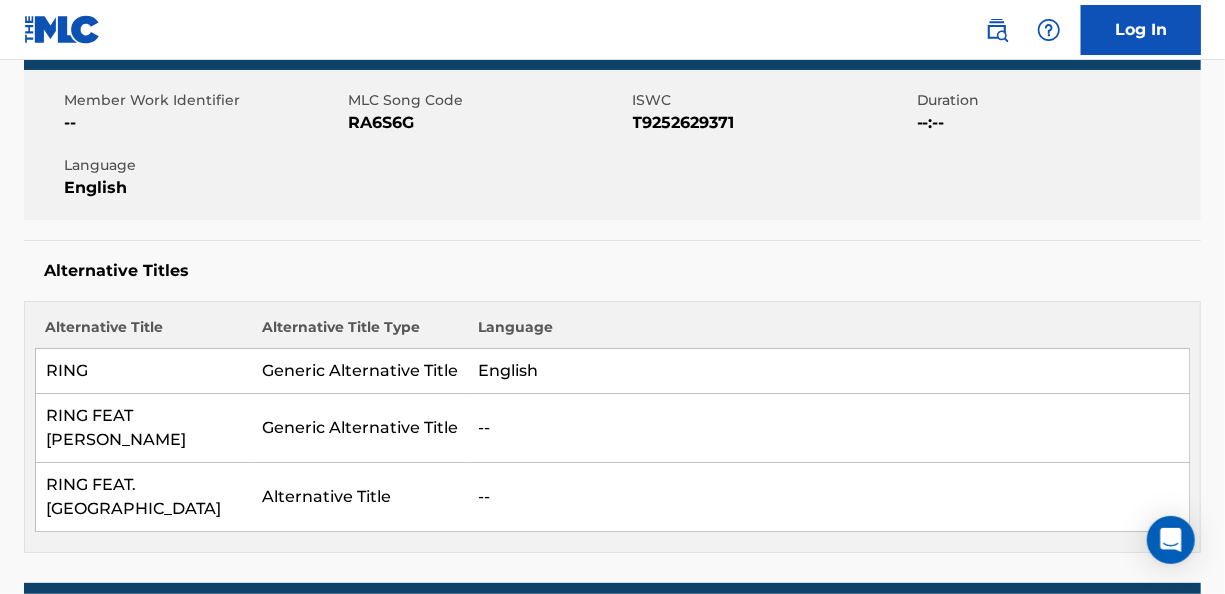 scroll, scrollTop: 0, scrollLeft: 0, axis: both 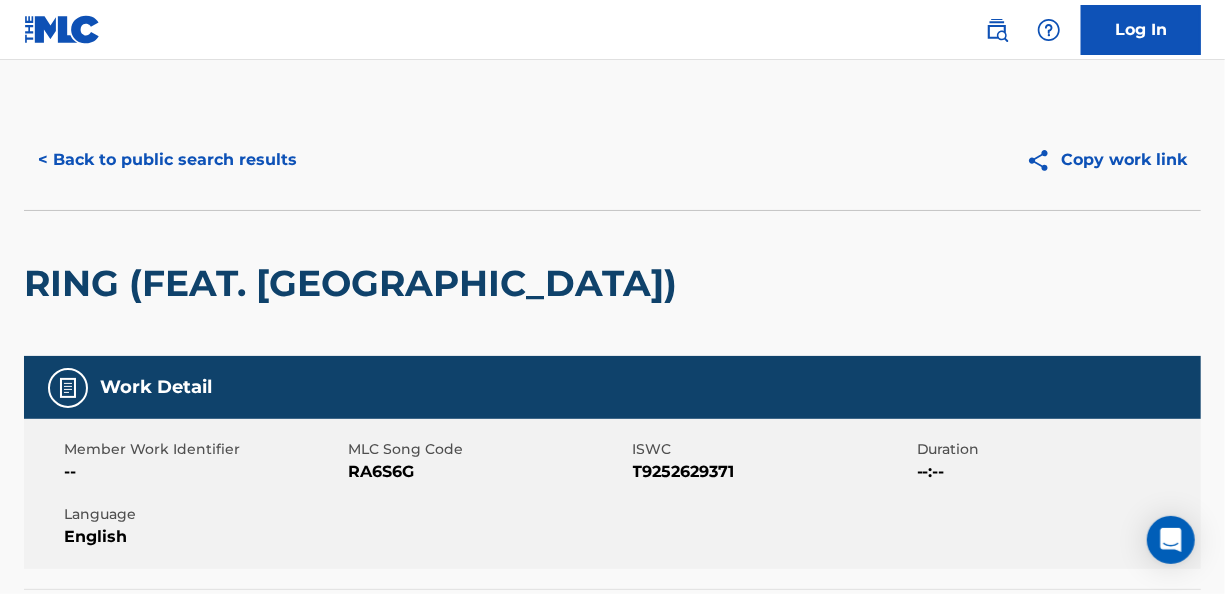 click on "Copy work link" at bounding box center (1106, 160) 